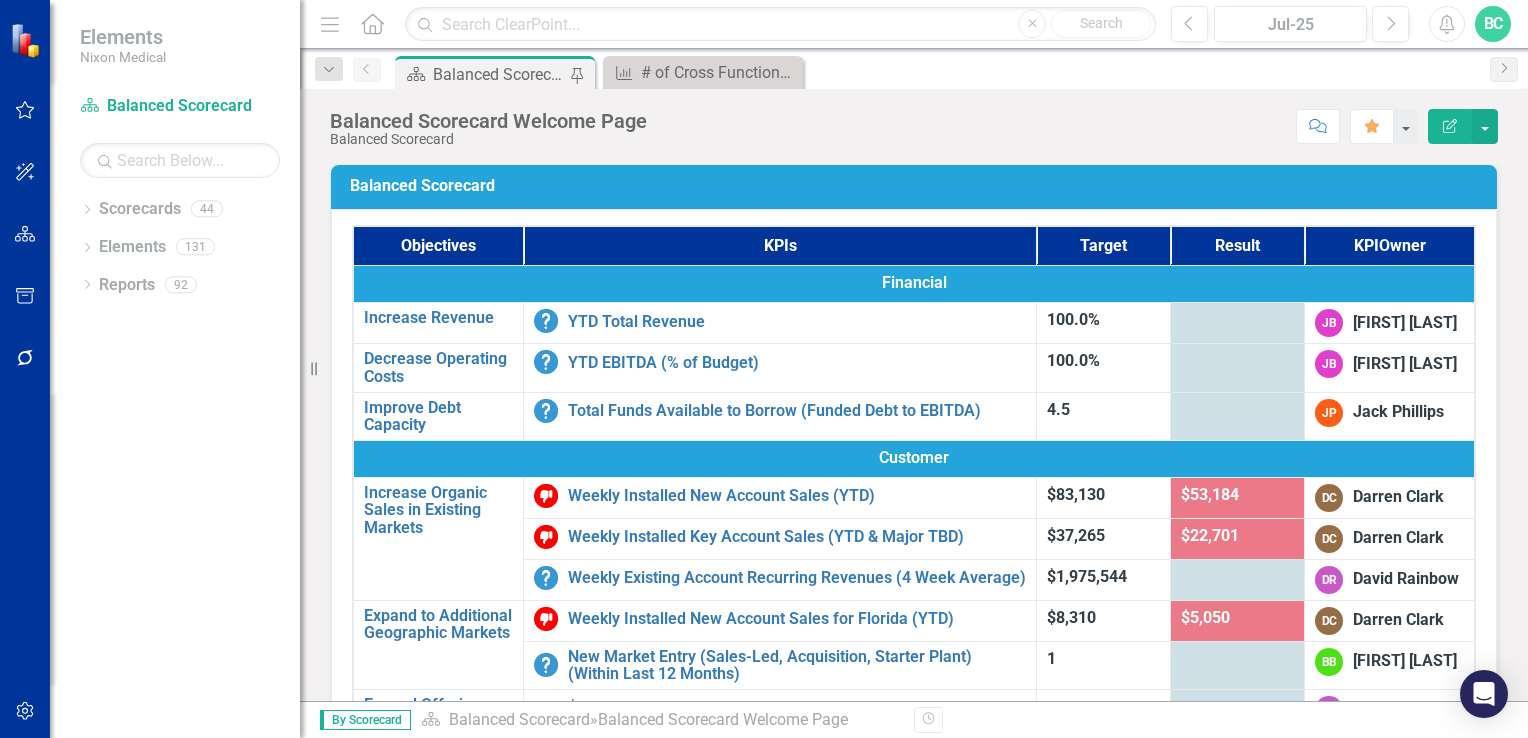 scroll, scrollTop: 0, scrollLeft: 0, axis: both 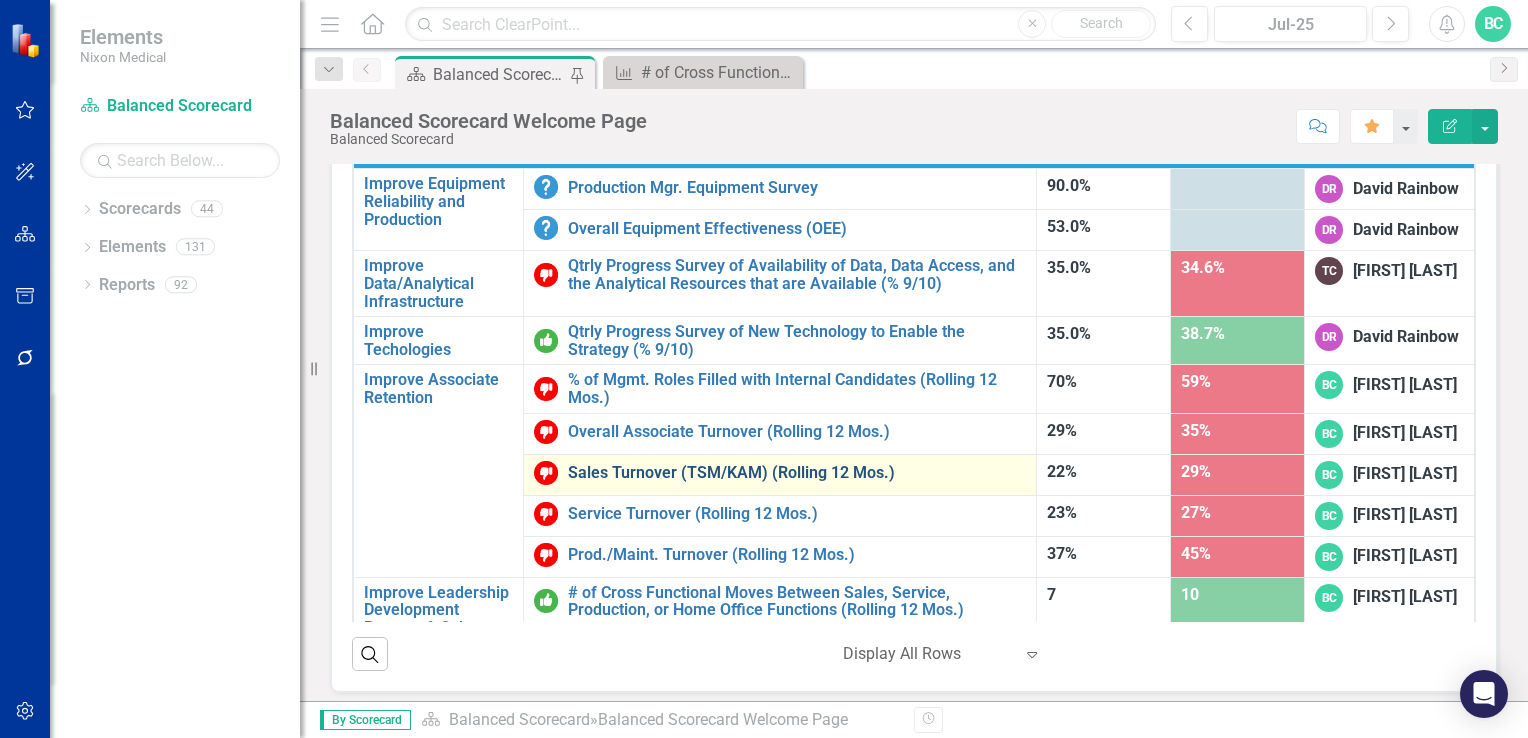 click on "Sales Turnover (TSM/KAM) (Rolling 12 Mos.)" at bounding box center [797, 473] 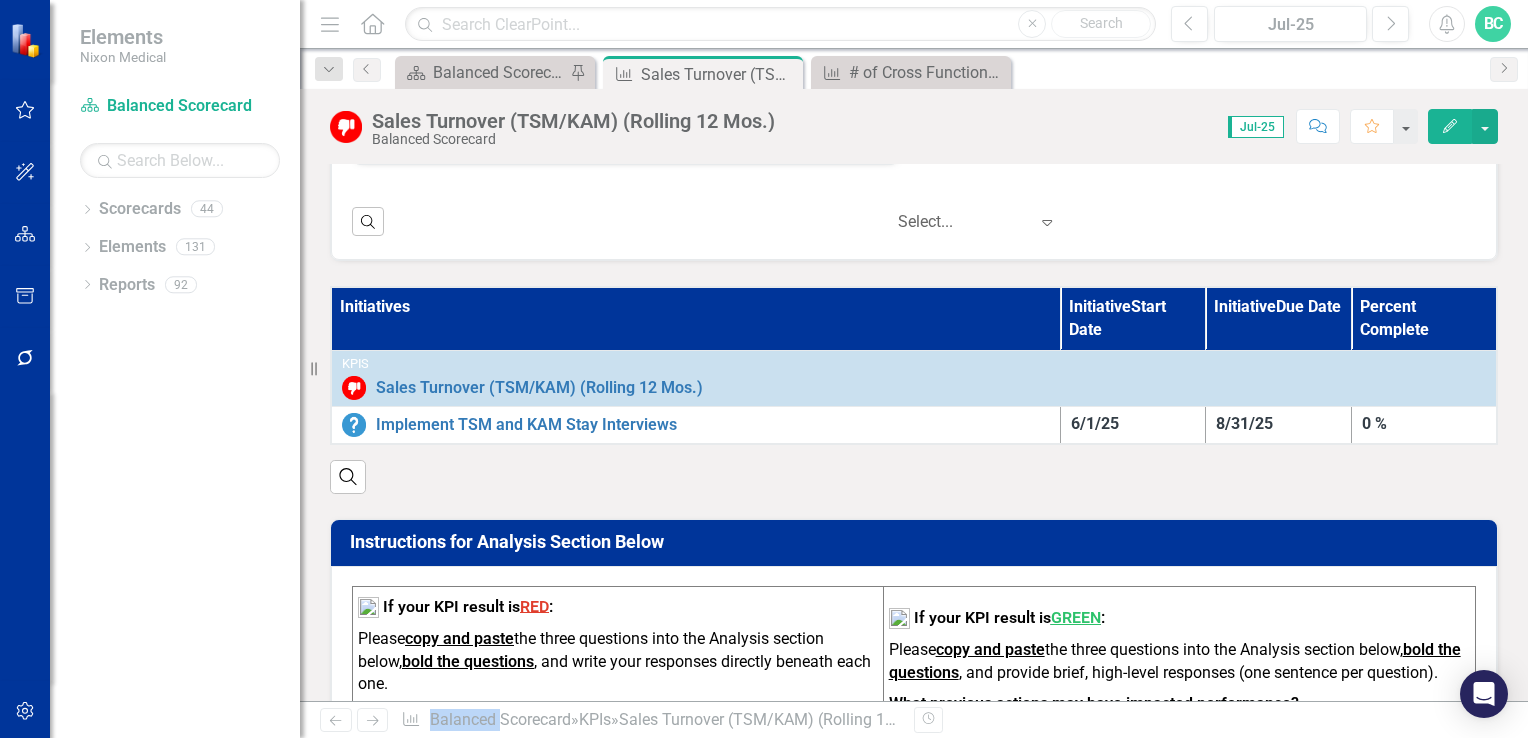 scroll, scrollTop: 1020, scrollLeft: 0, axis: vertical 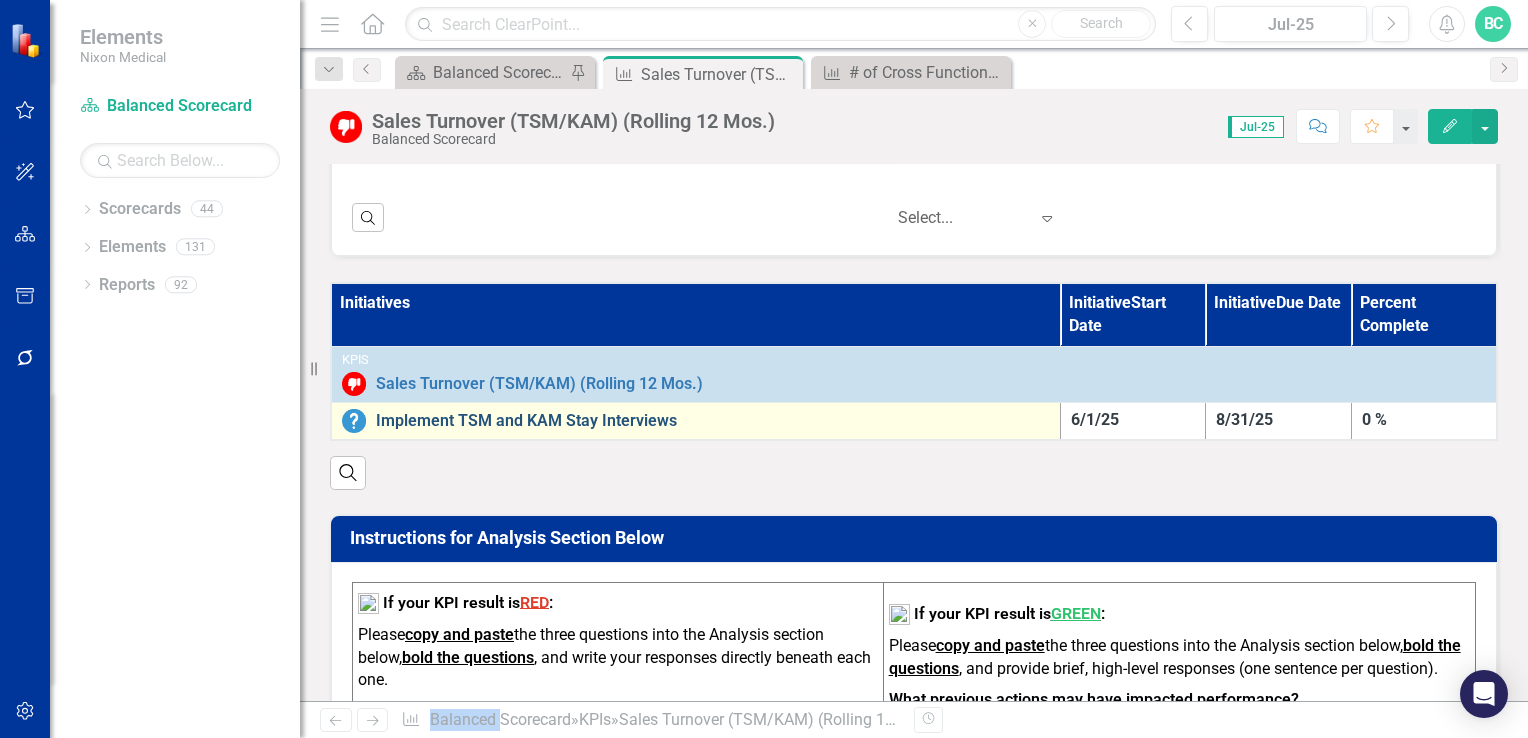 click on "Implement TSM and KAM Stay Interviews" at bounding box center (713, 421) 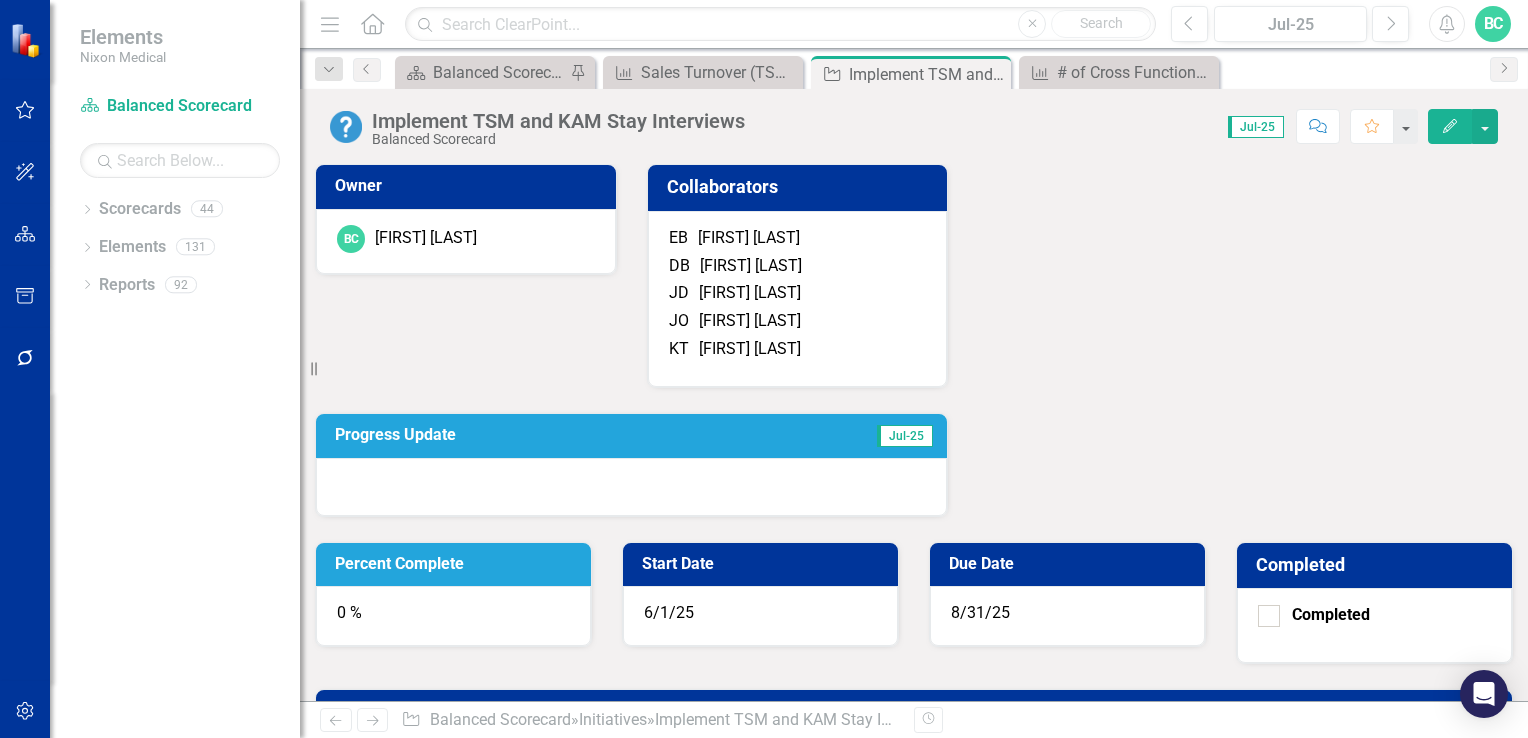 click on "Percent Complete" at bounding box center [457, 564] 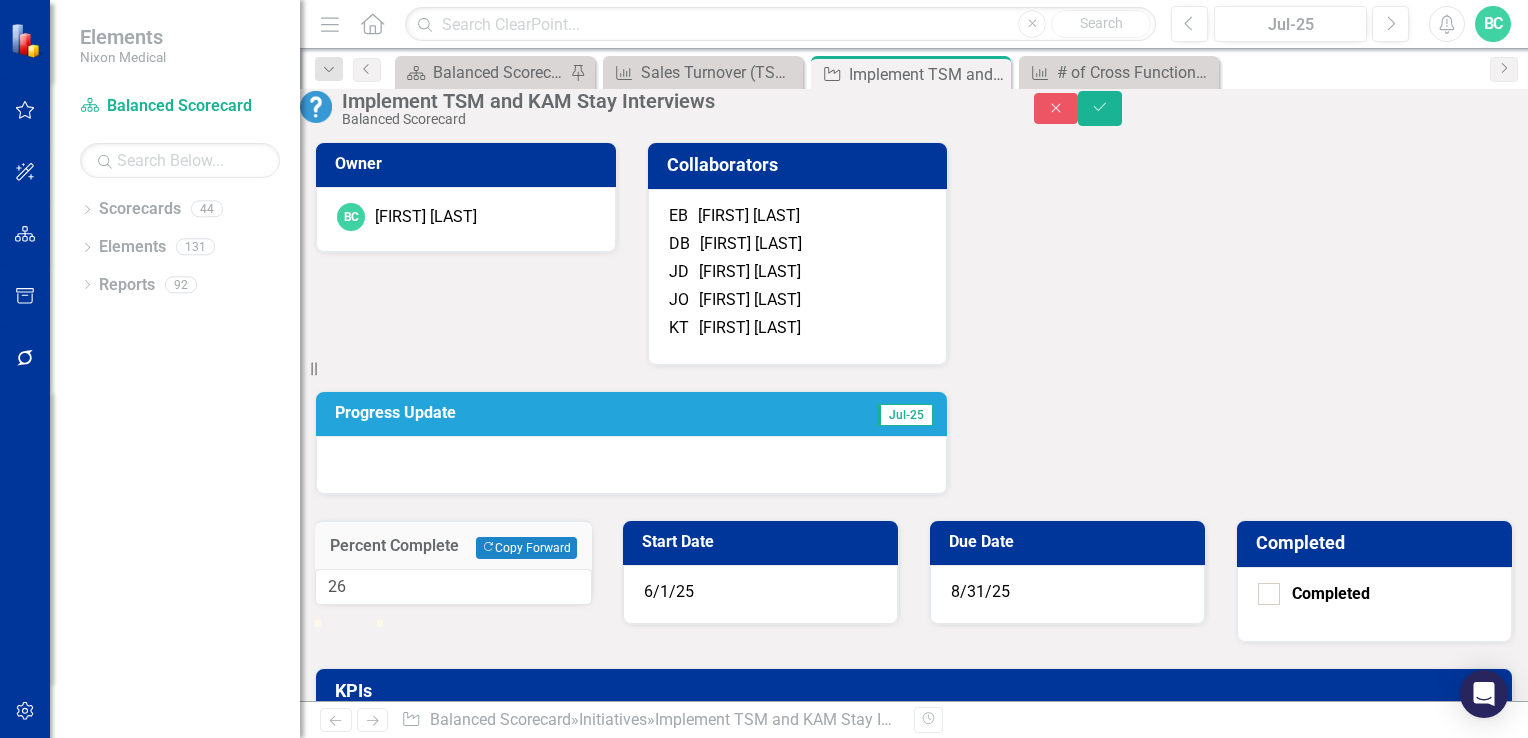 drag, startPoint x: 950, startPoint y: 317, endPoint x: 966, endPoint y: 327, distance: 18.867962 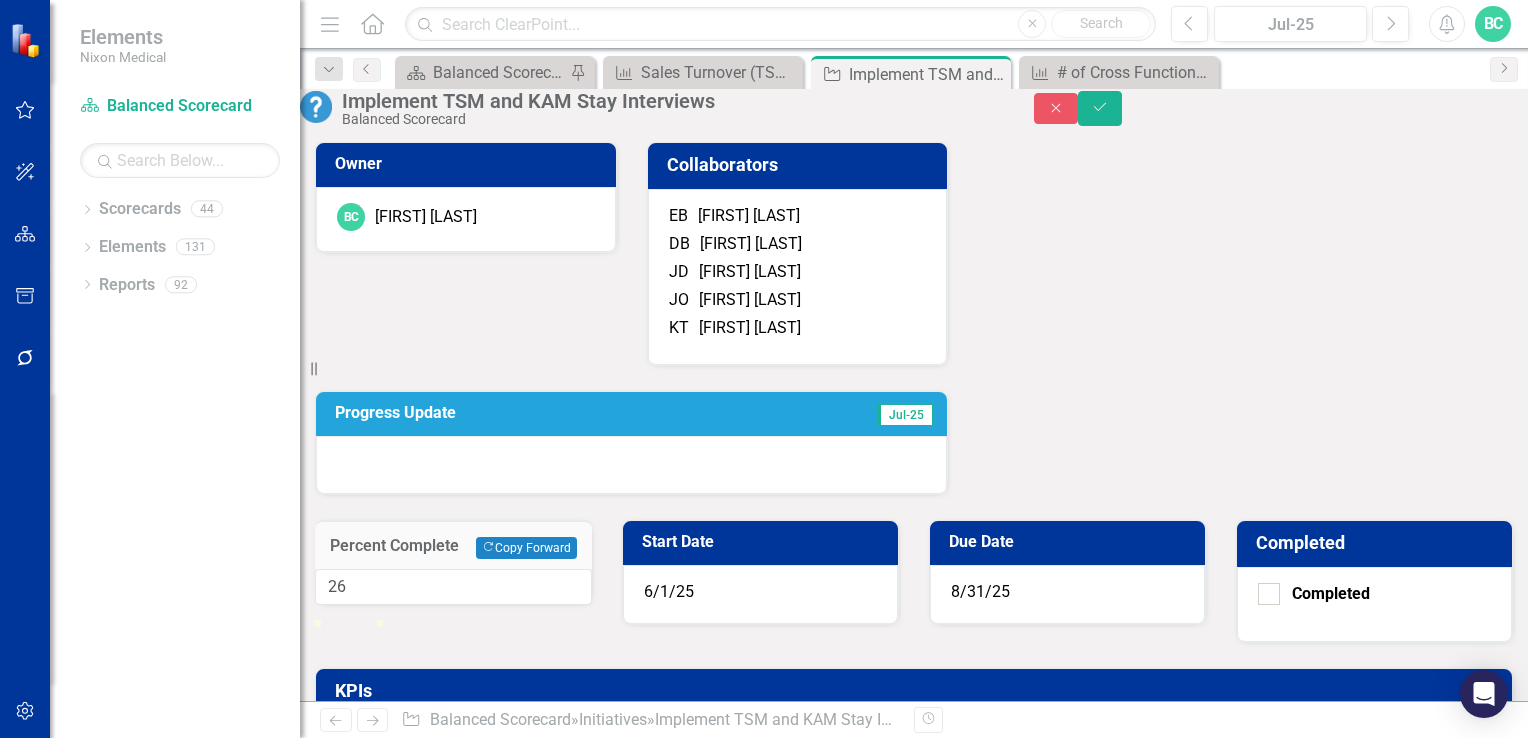 click at bounding box center [331, 620] 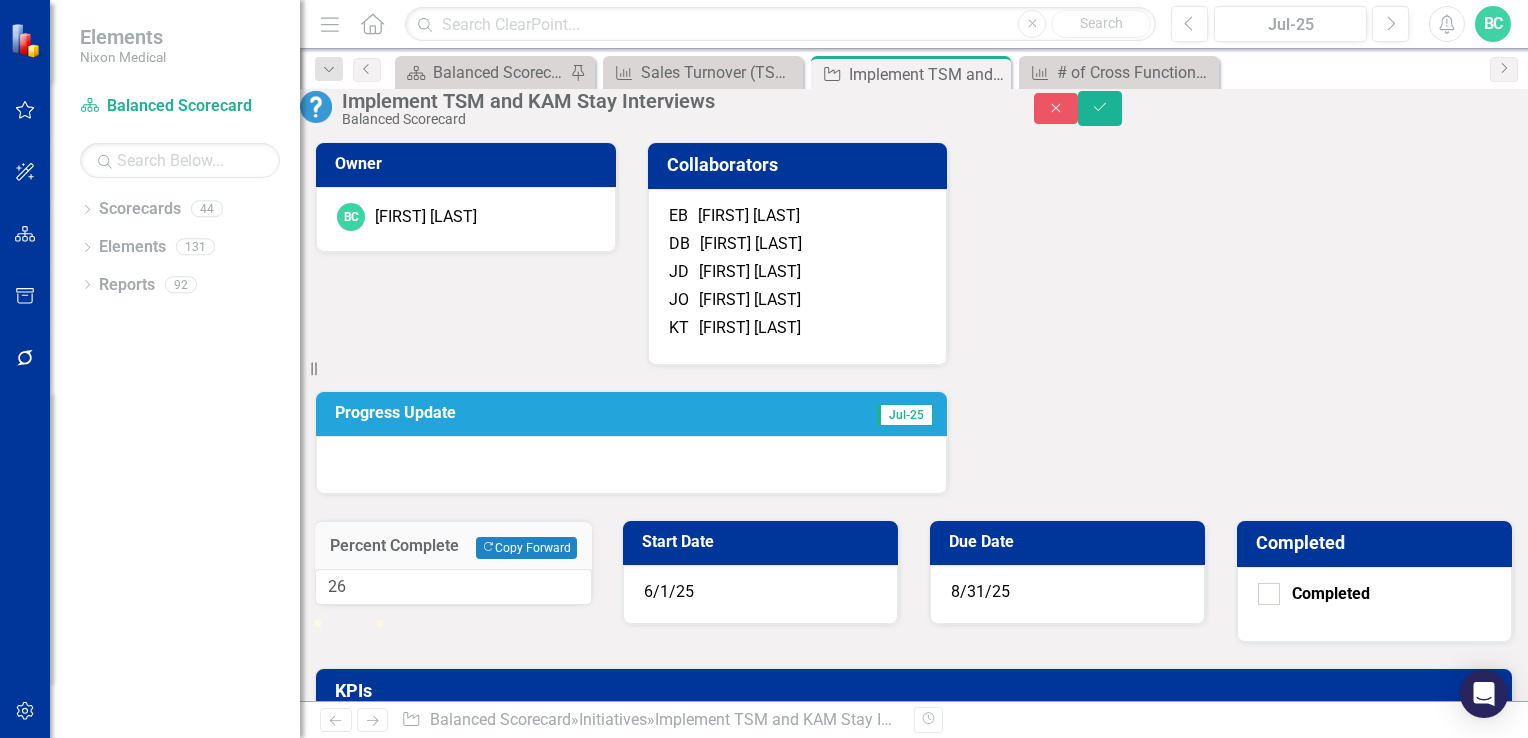 type on "25" 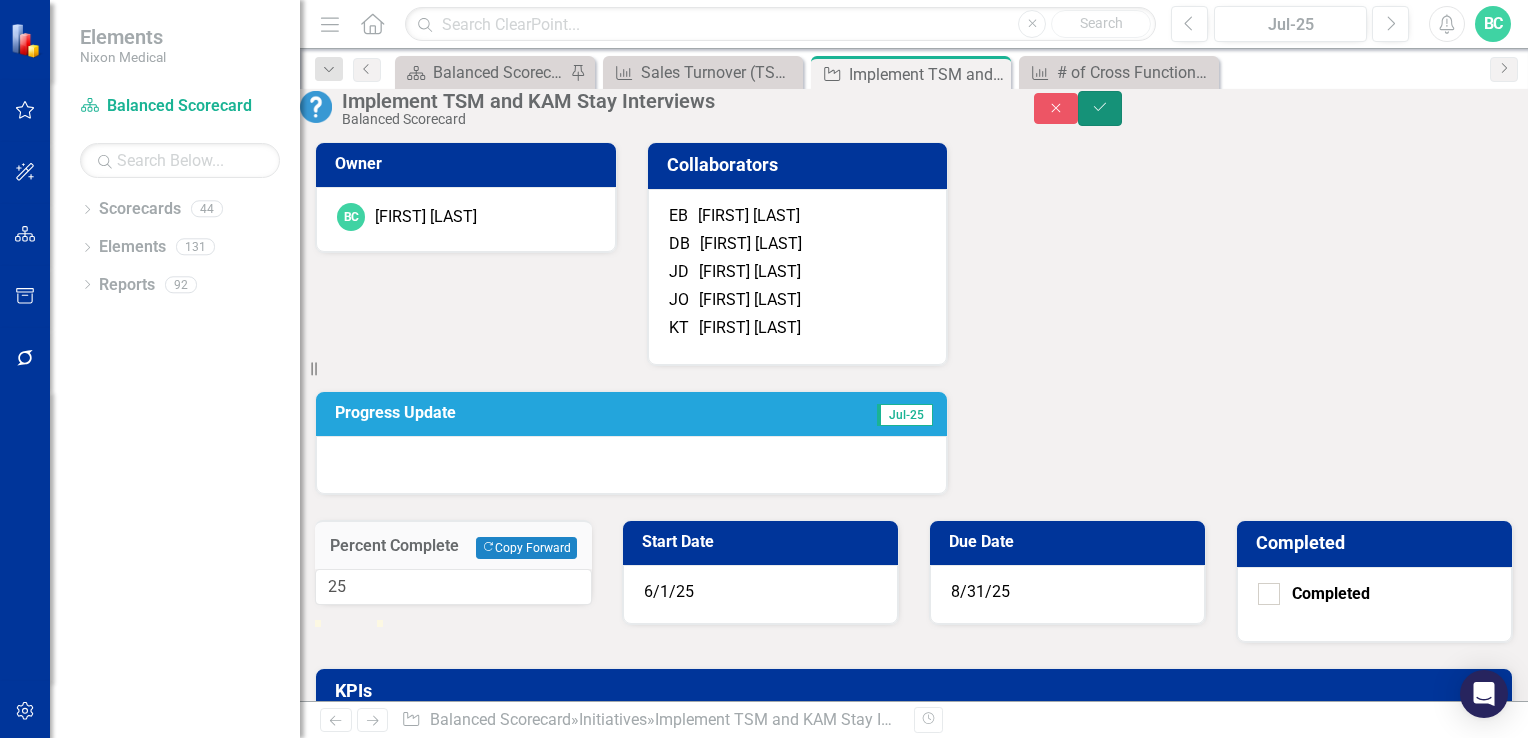 click on "Save" 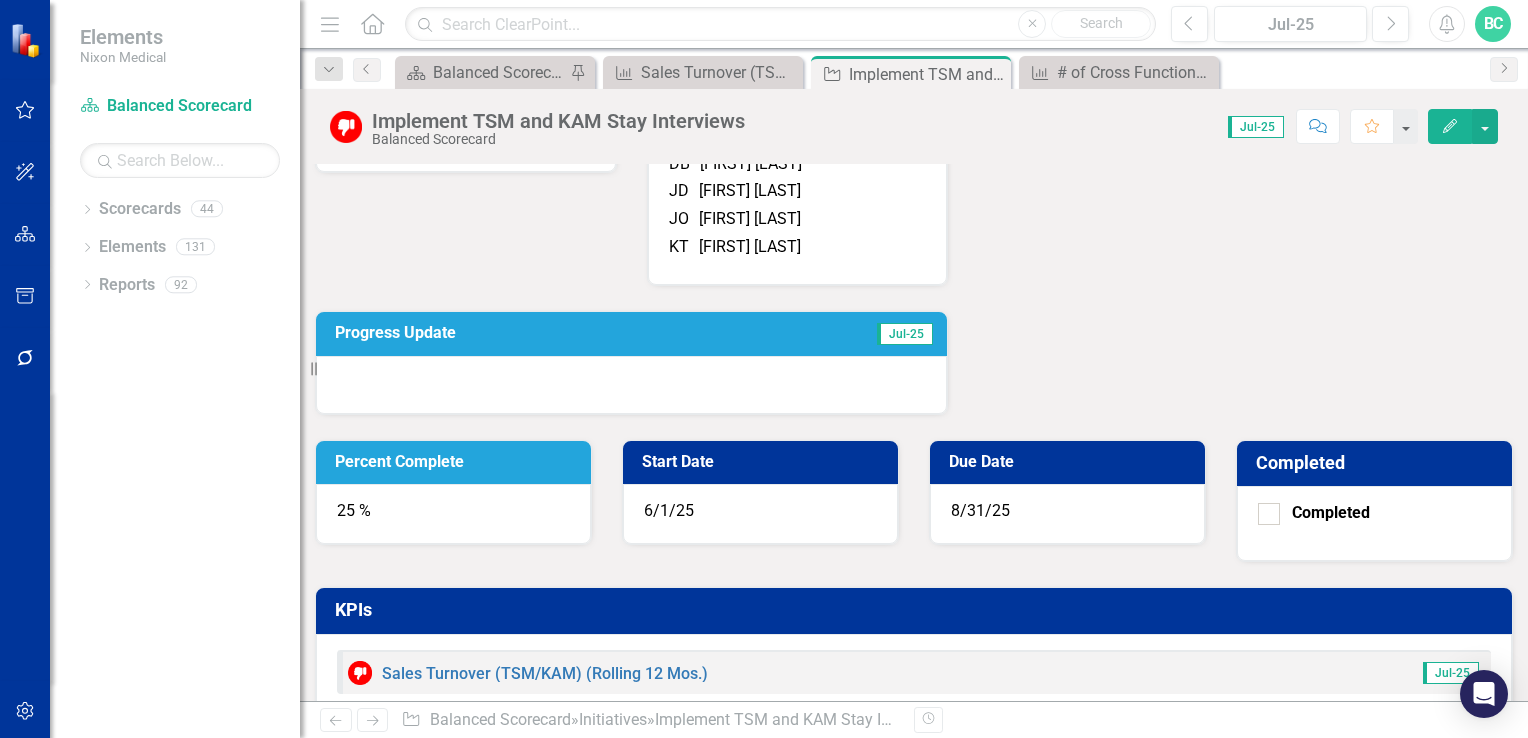 scroll, scrollTop: 0, scrollLeft: 0, axis: both 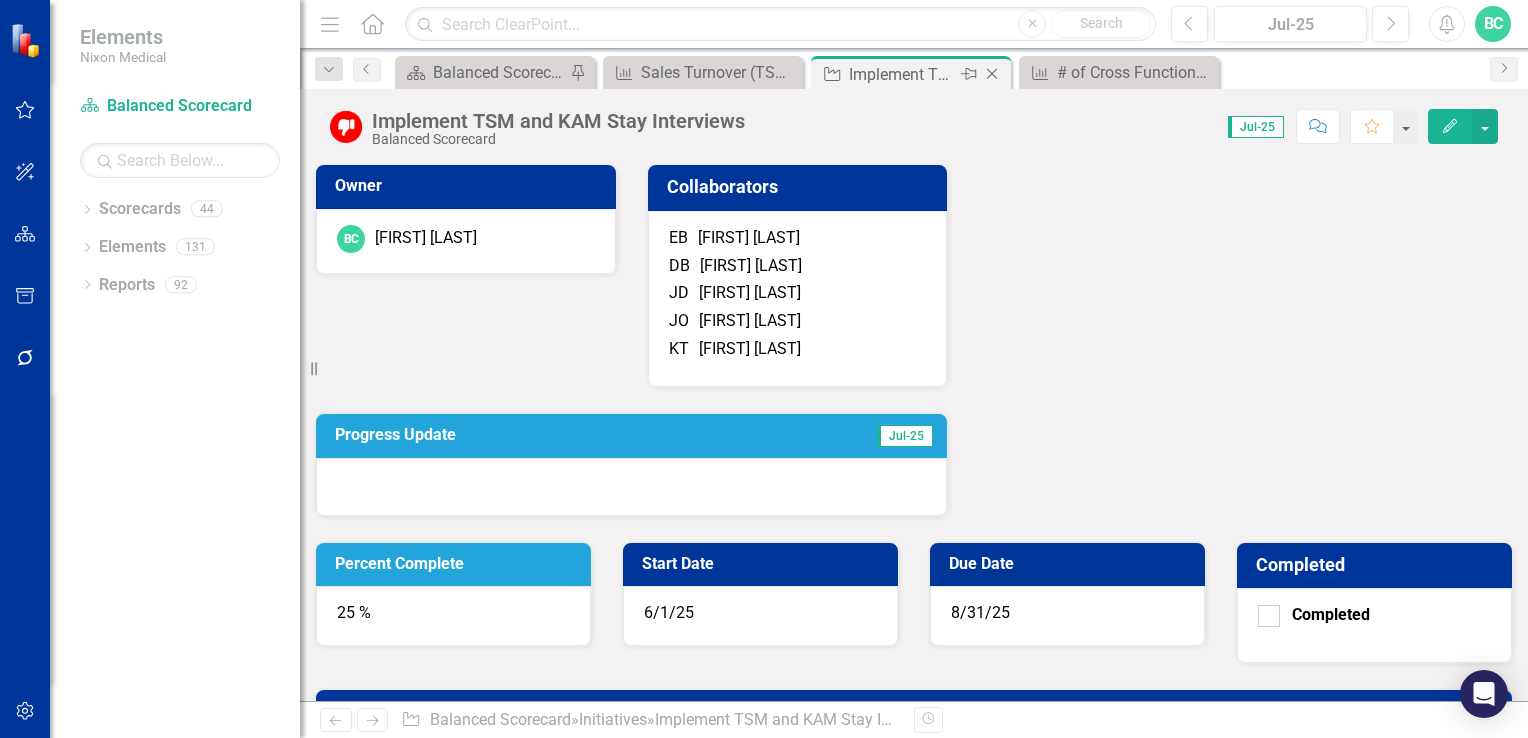 click on "Close" 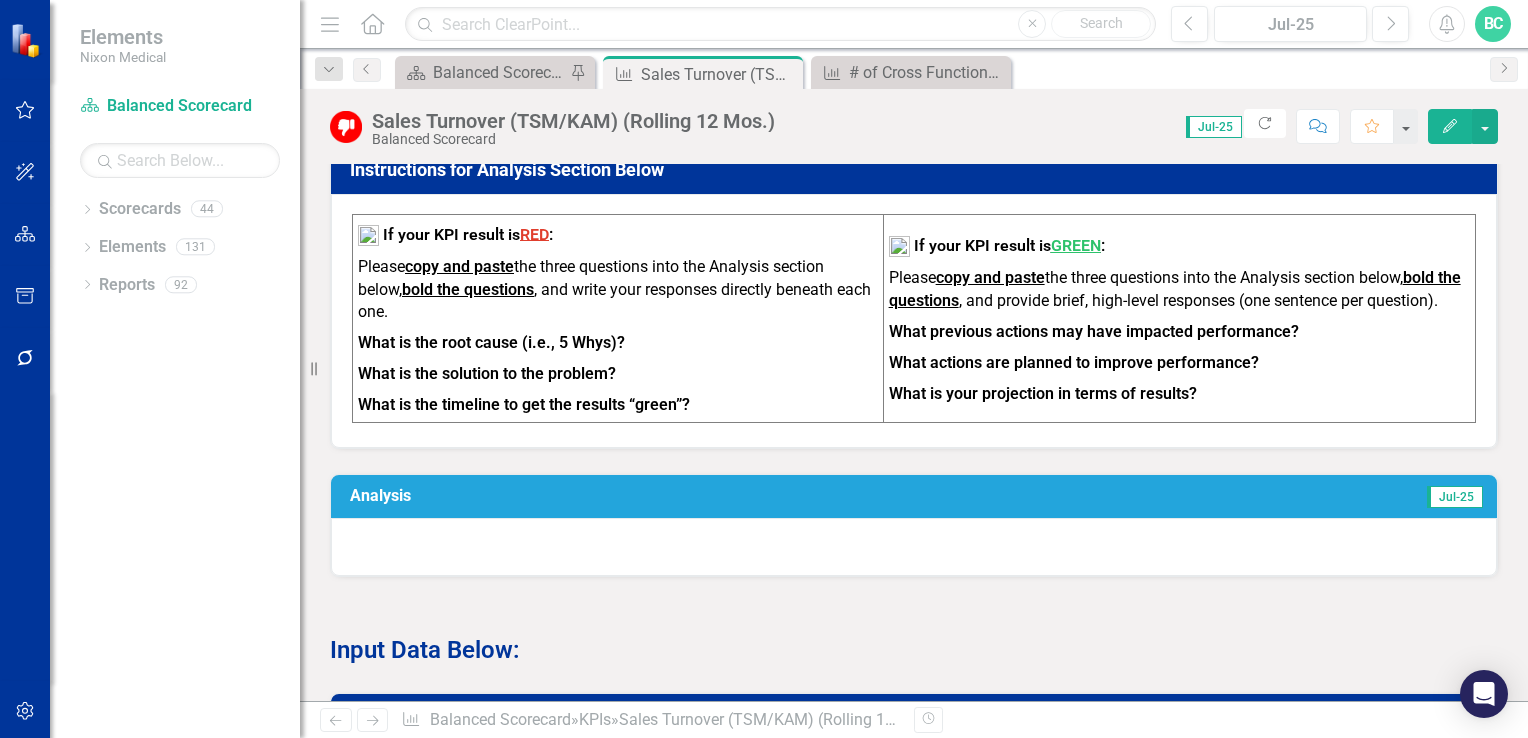 scroll, scrollTop: 1092, scrollLeft: 0, axis: vertical 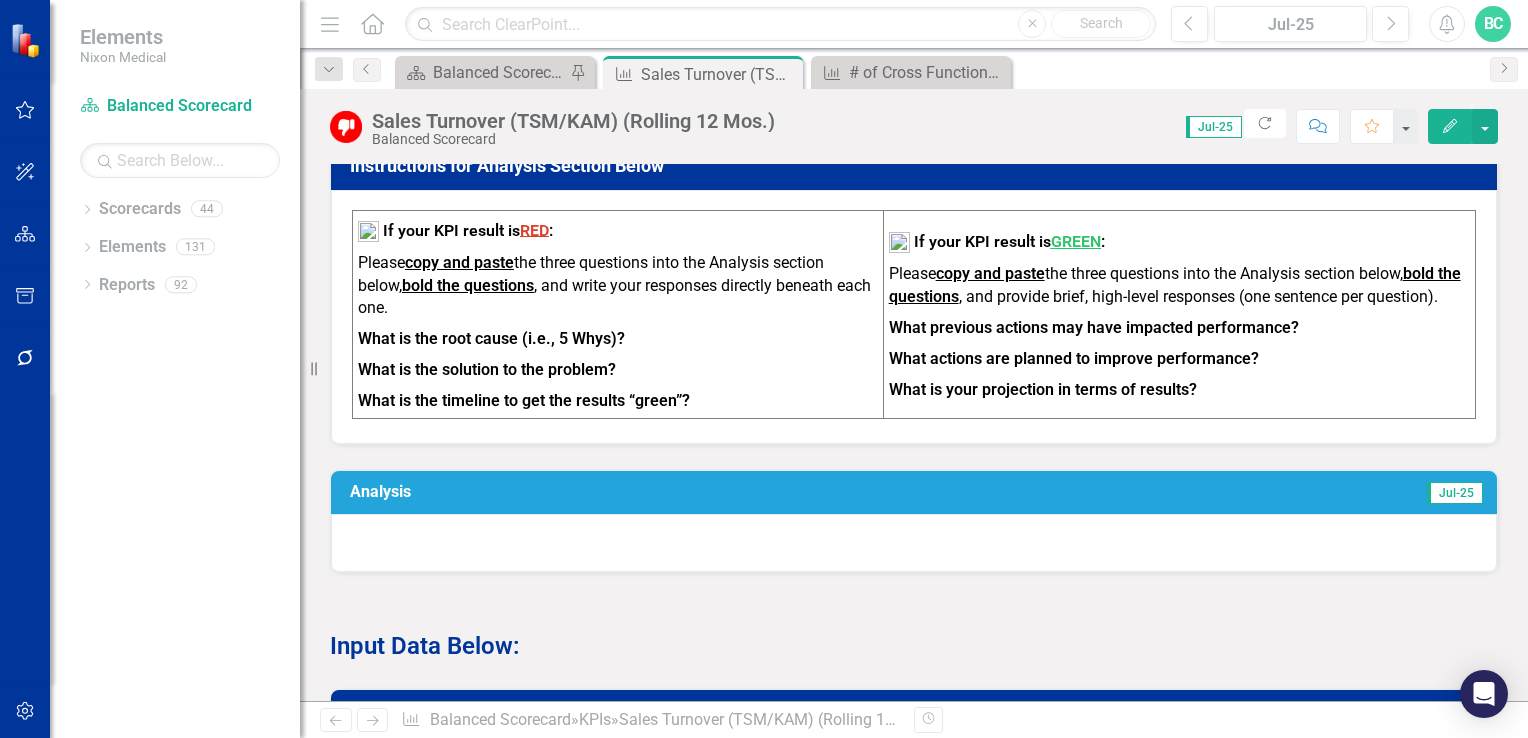 click on "Analysis" at bounding box center (641, 492) 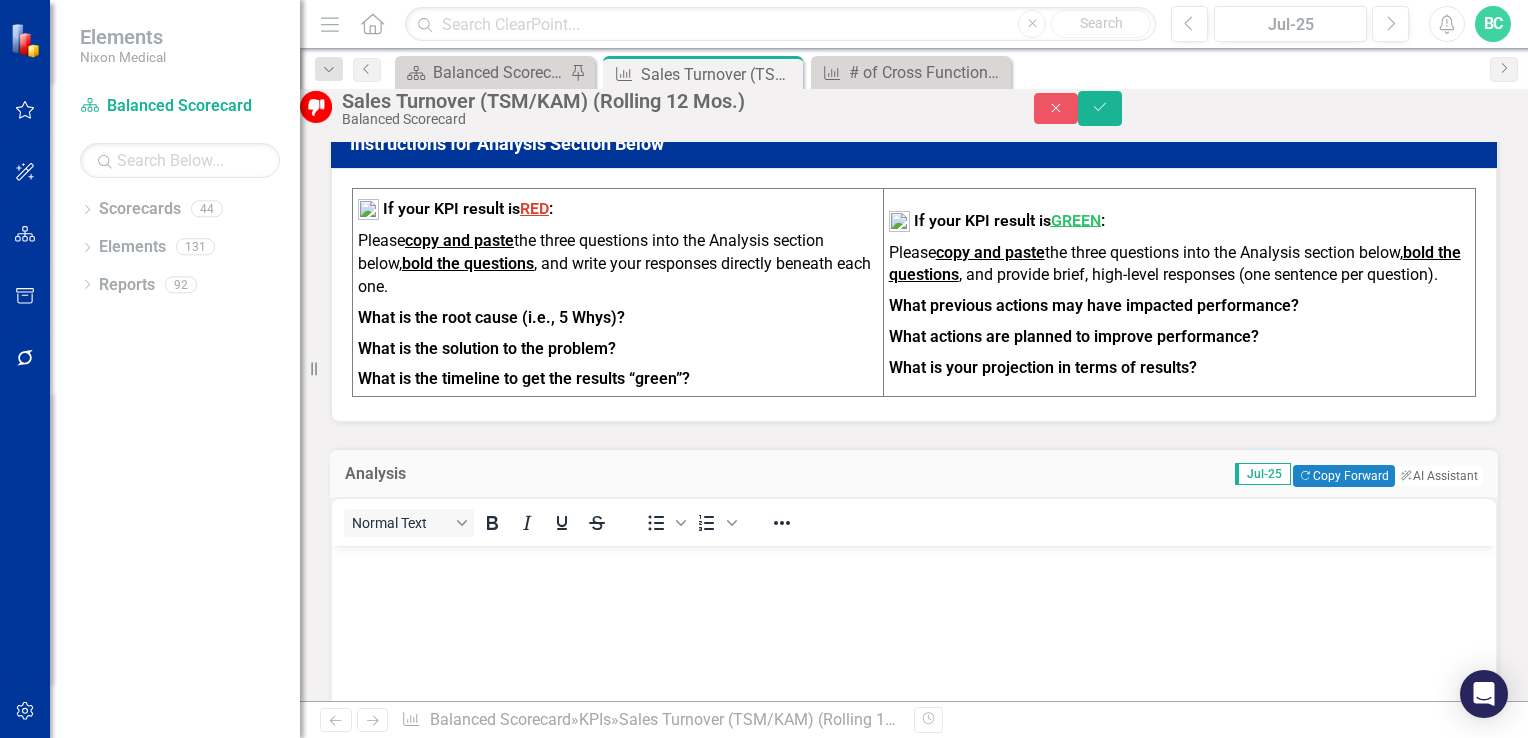 scroll, scrollTop: 0, scrollLeft: 0, axis: both 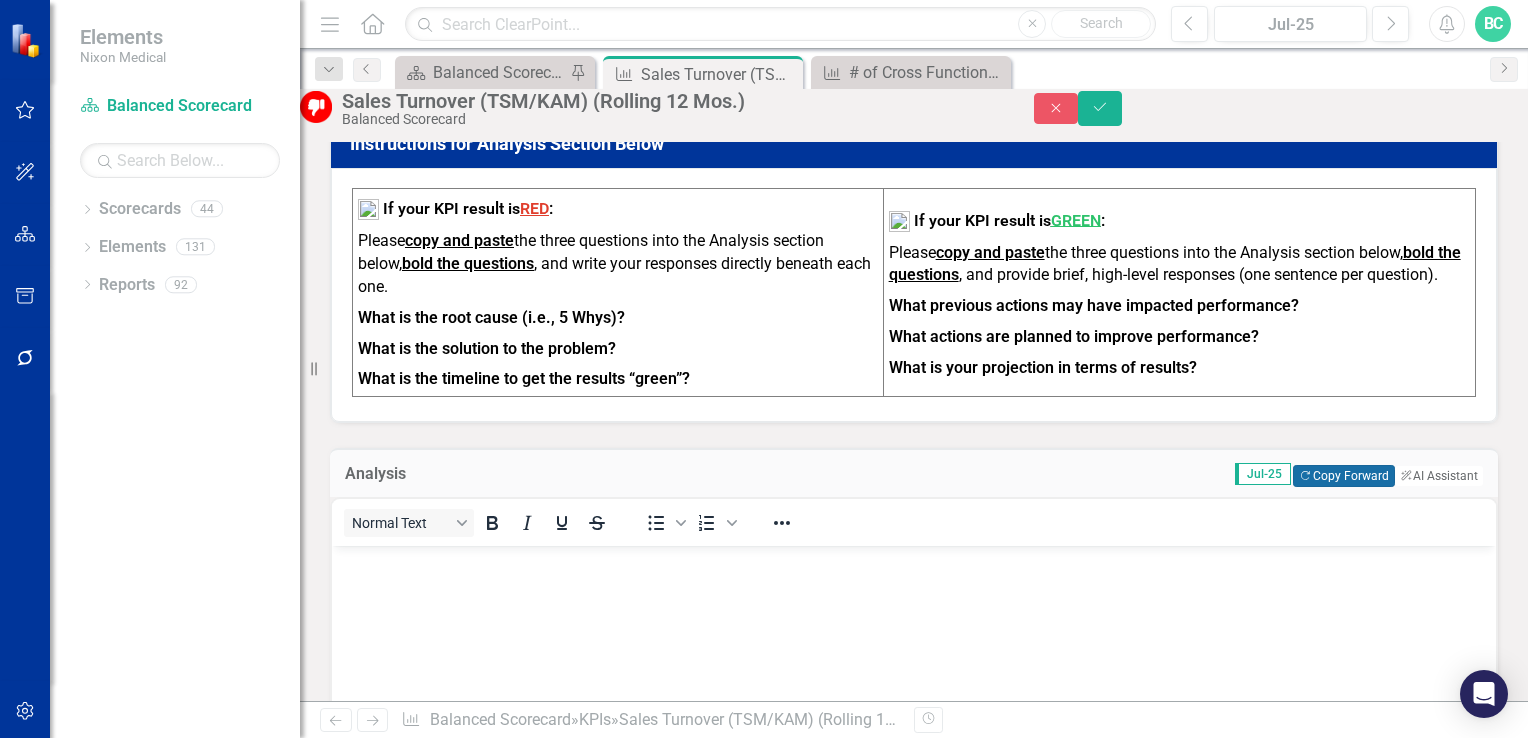 click on "Copy Forward  Copy Forward" at bounding box center [1343, 476] 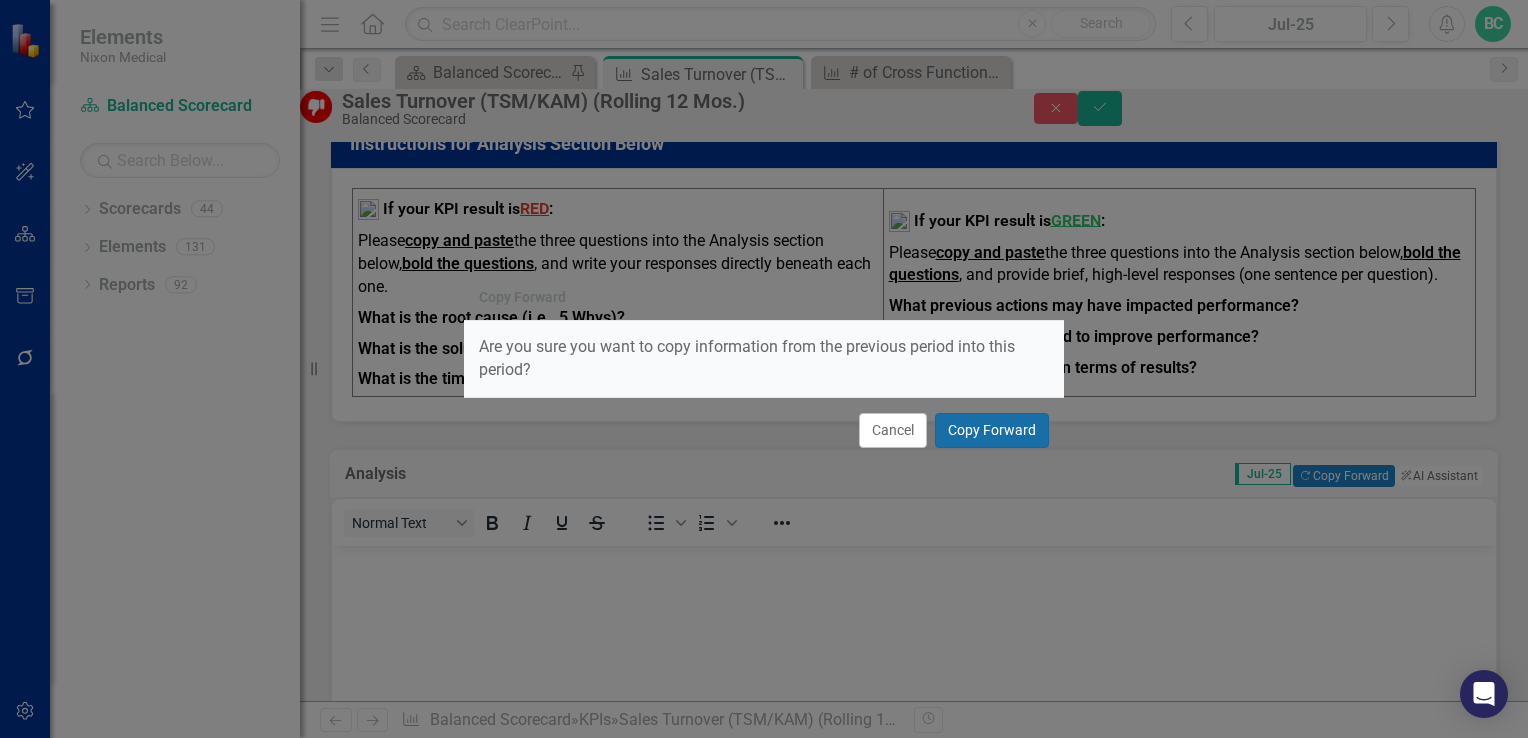 click on "Copy Forward" at bounding box center (992, 430) 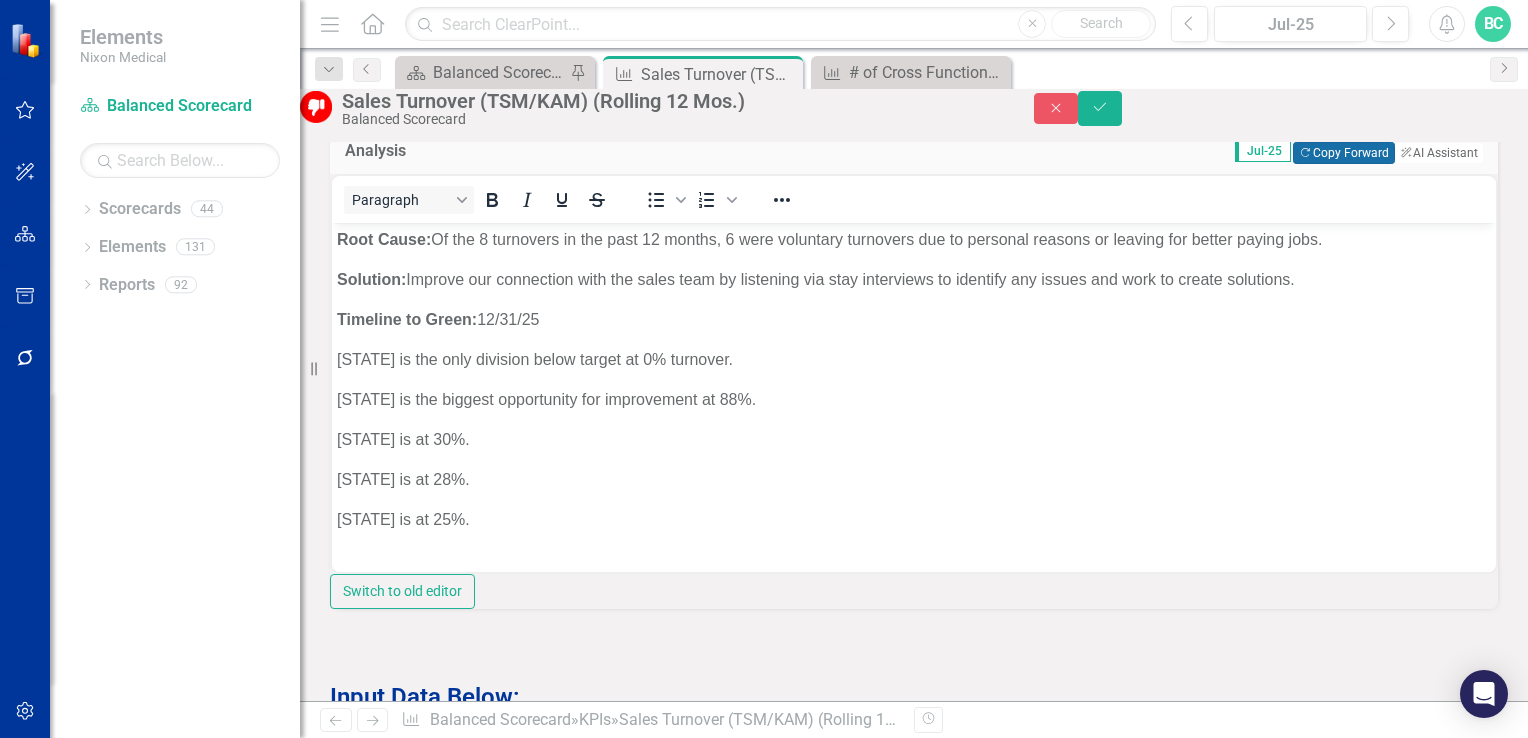 scroll, scrollTop: 1725, scrollLeft: 0, axis: vertical 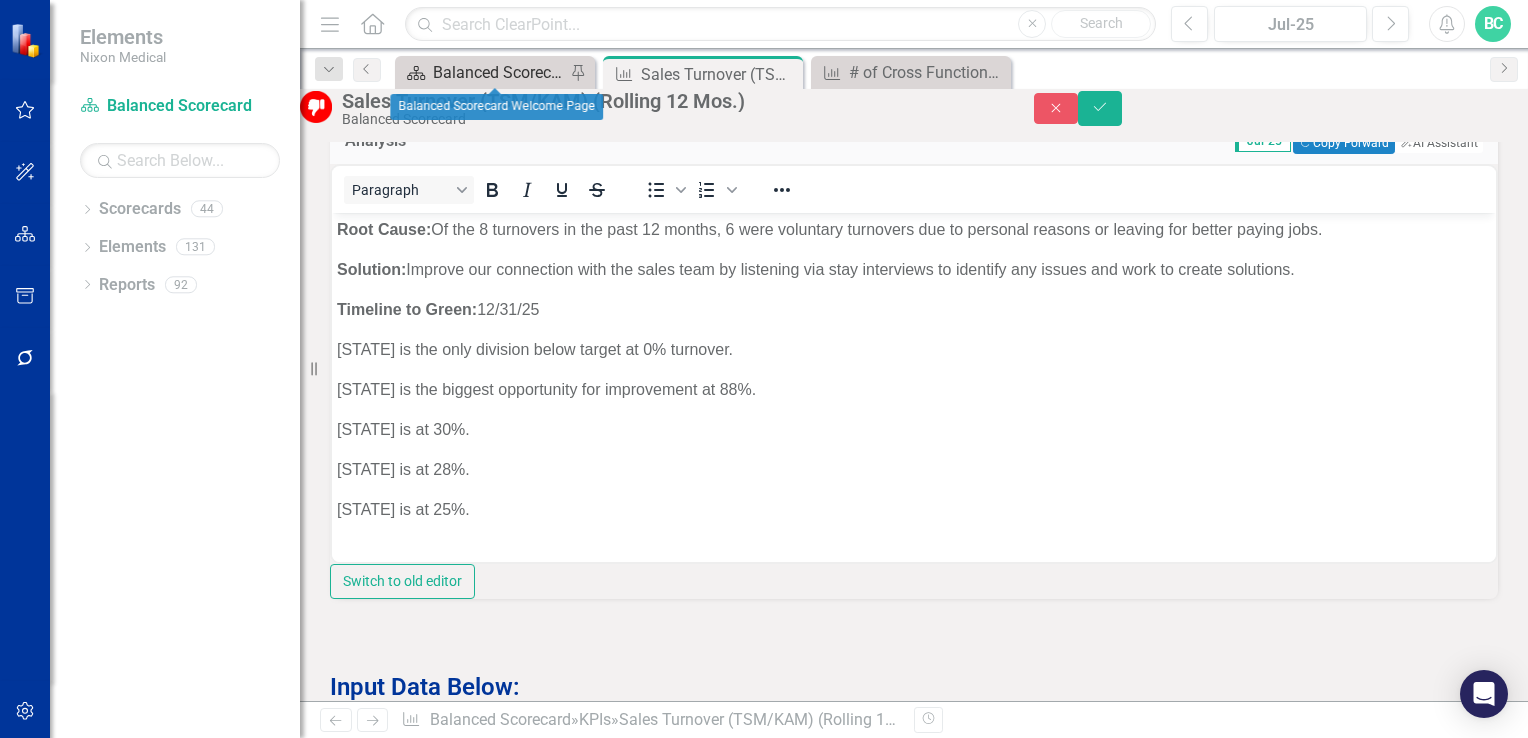 click on "Balanced Scorecard Welcome Page" at bounding box center (499, 72) 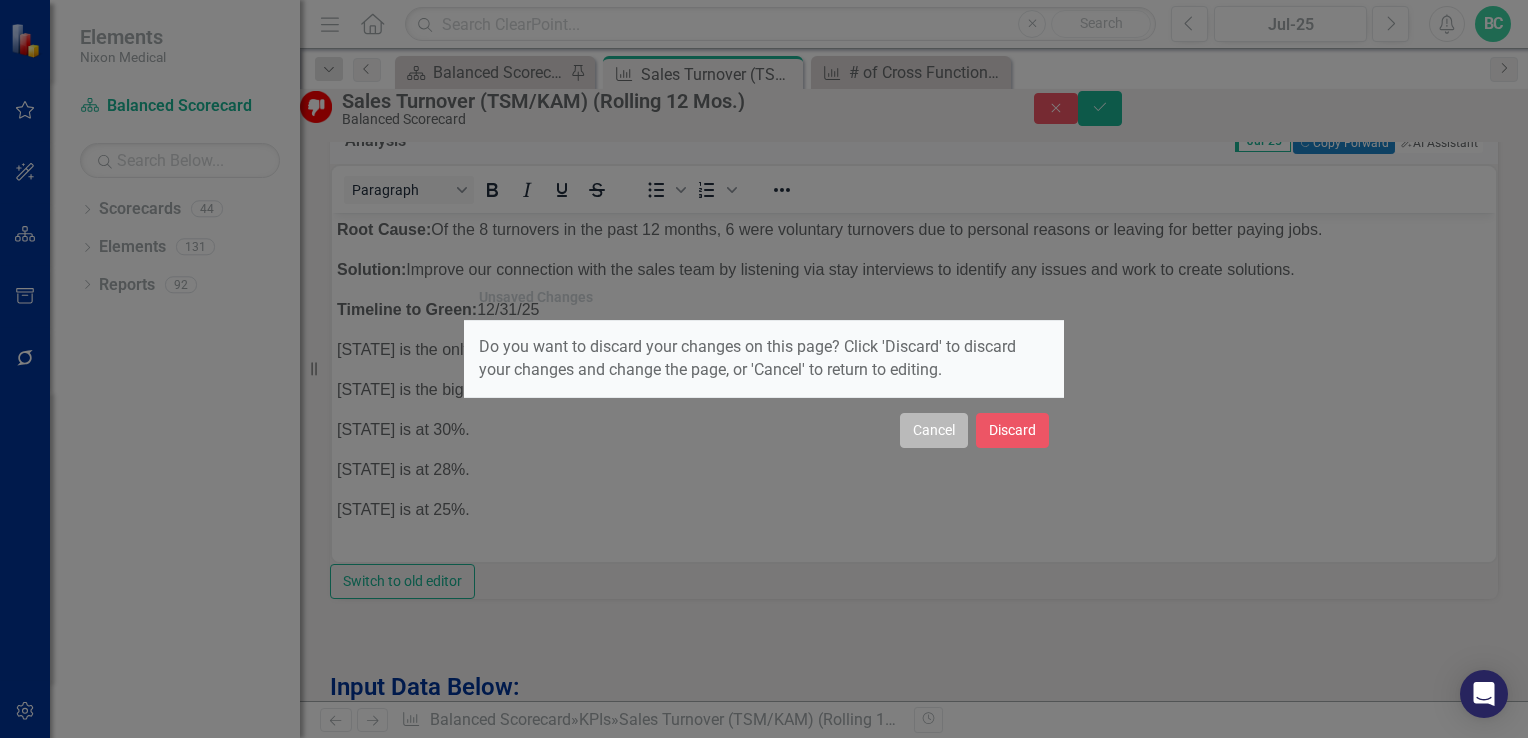 click on "Cancel" at bounding box center [934, 430] 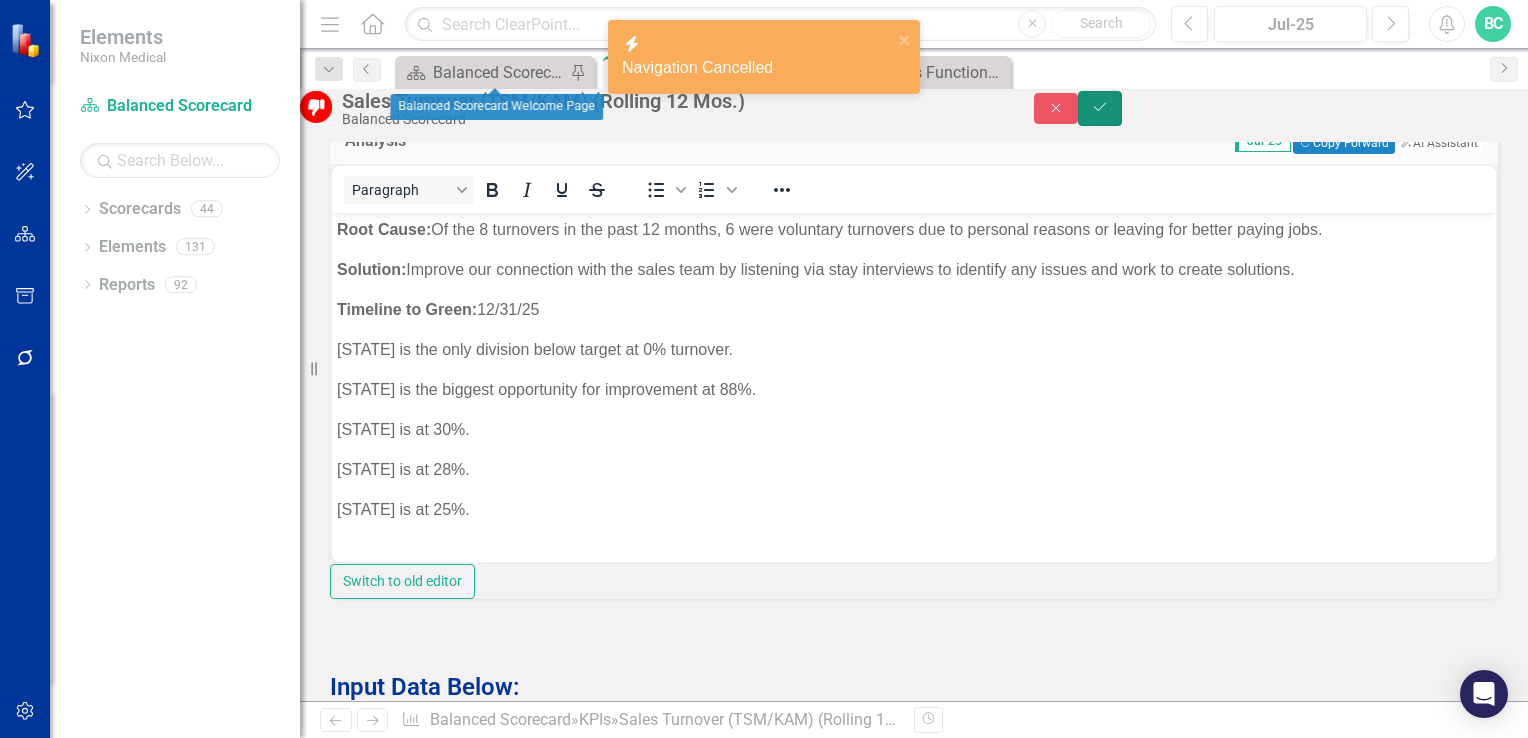 click on "Save" 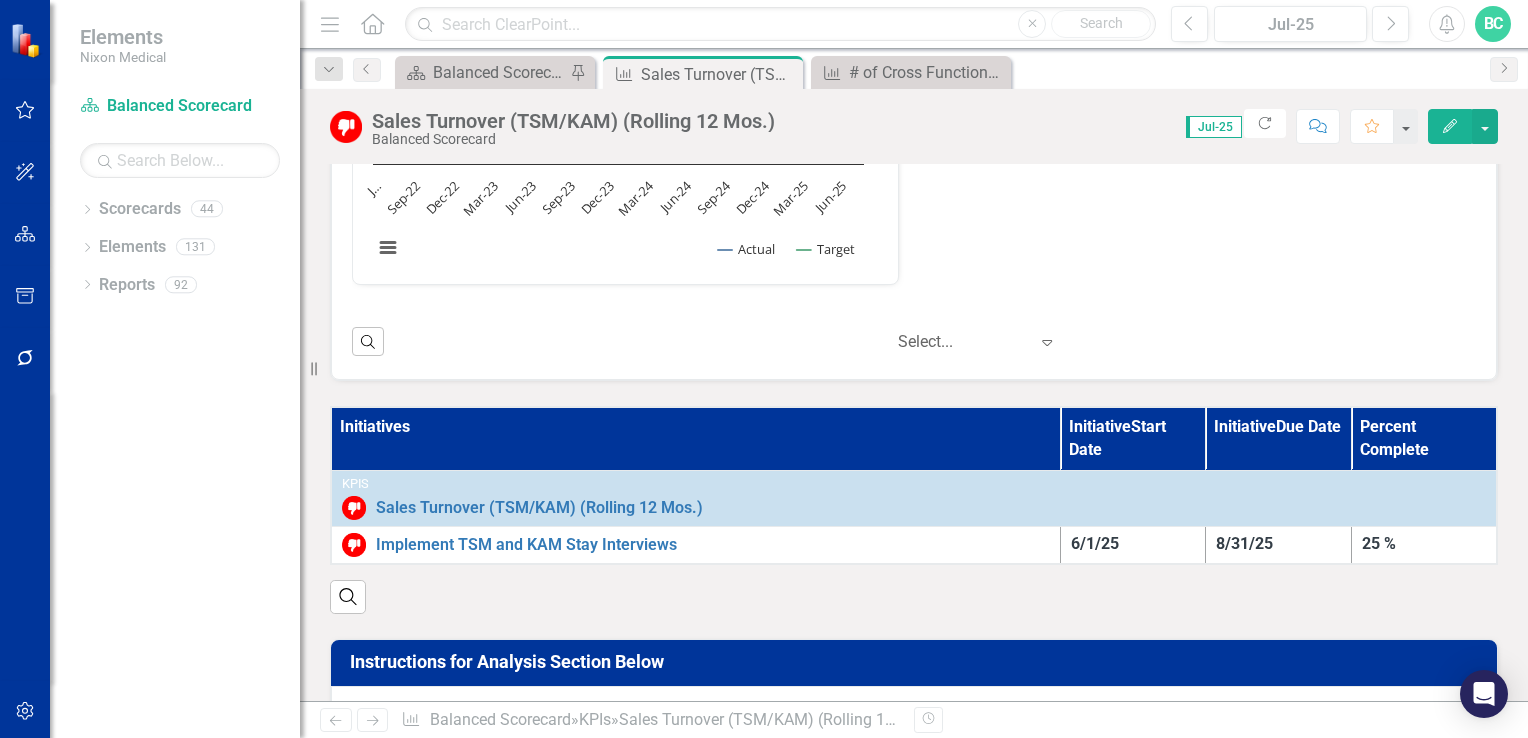scroll, scrollTop: 0, scrollLeft: 0, axis: both 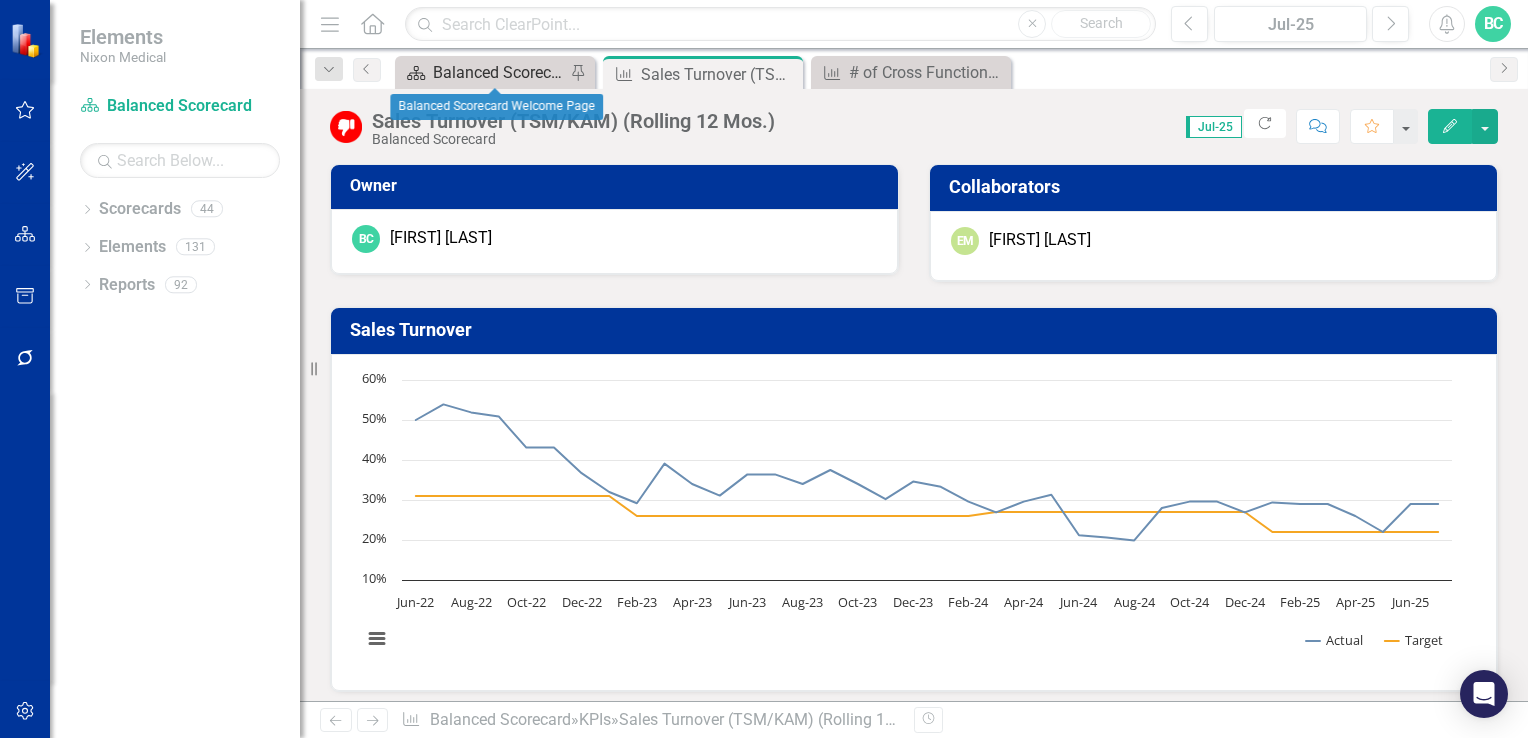 click on "Balanced Scorecard Welcome Page" at bounding box center [499, 72] 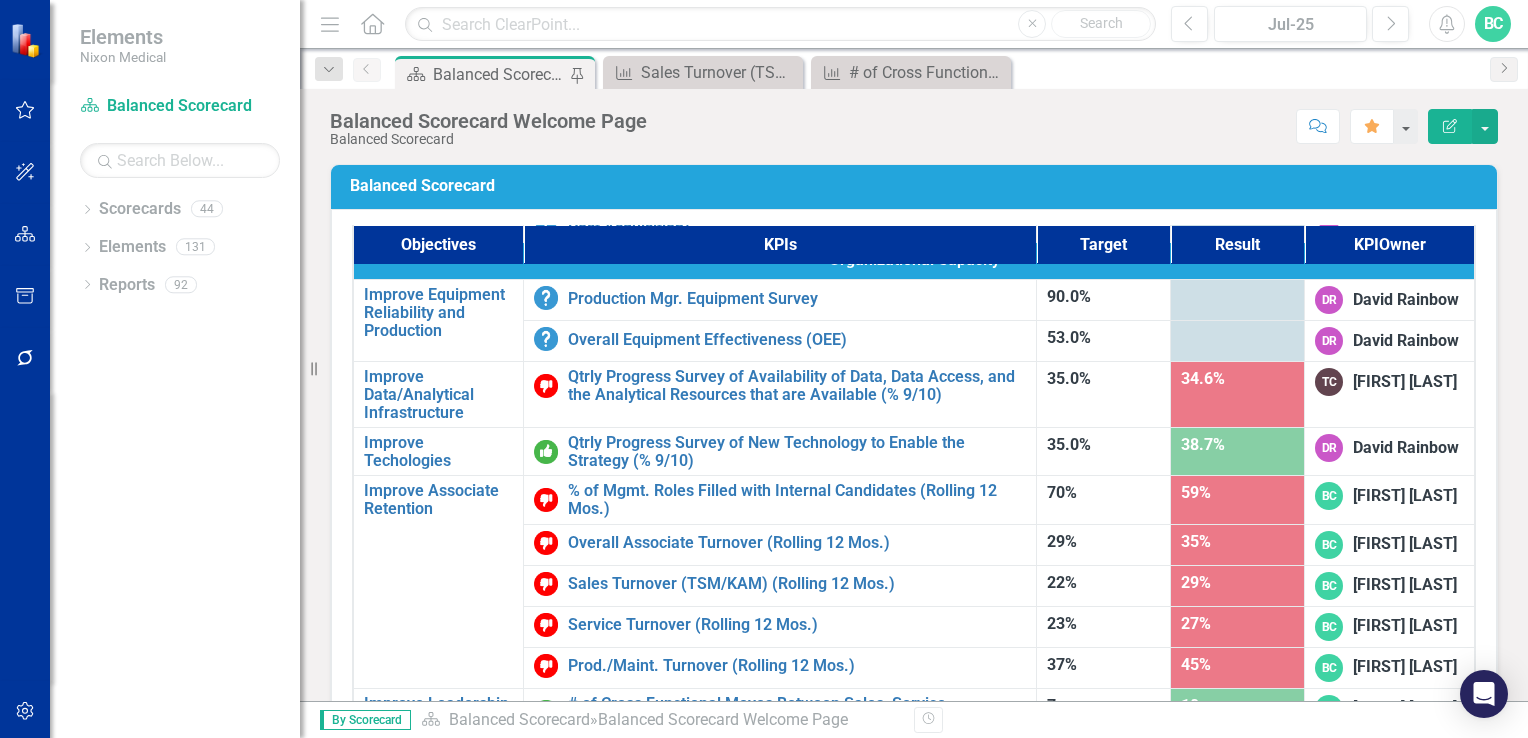 scroll, scrollTop: 1268, scrollLeft: 0, axis: vertical 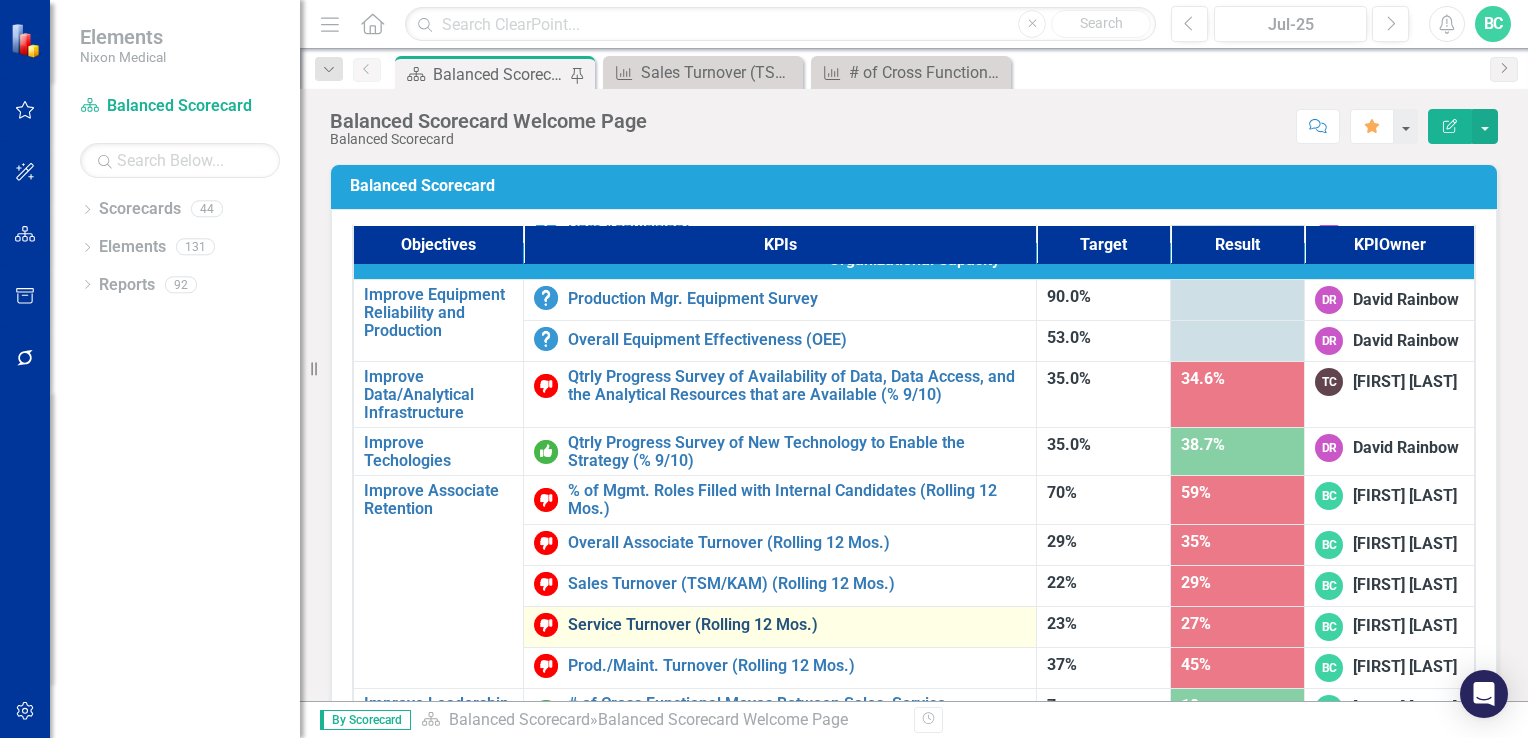 click on "Service Turnover (Rolling 12 Mos.)" at bounding box center (797, 625) 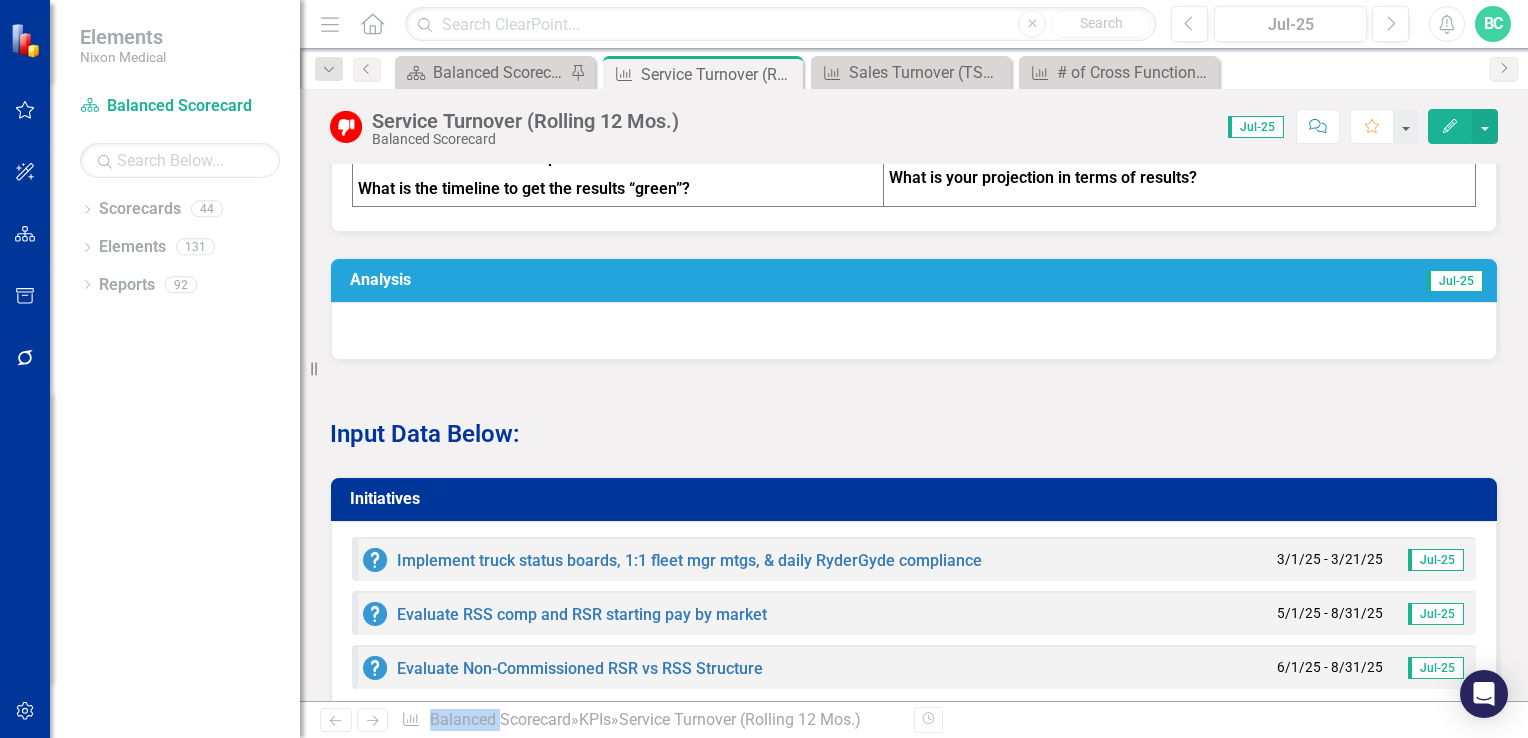 scroll, scrollTop: 1663, scrollLeft: 0, axis: vertical 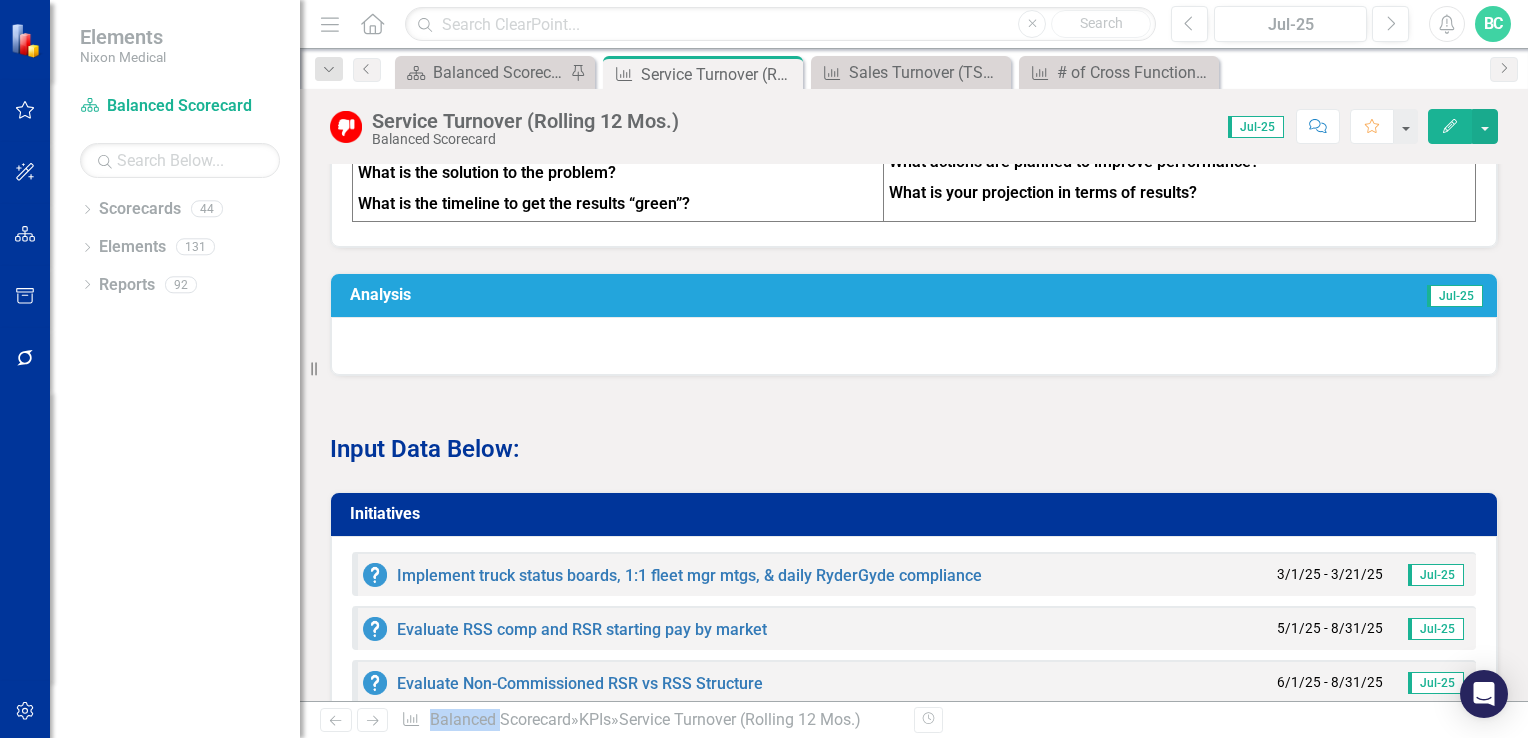 click on "Analysis" at bounding box center (641, 295) 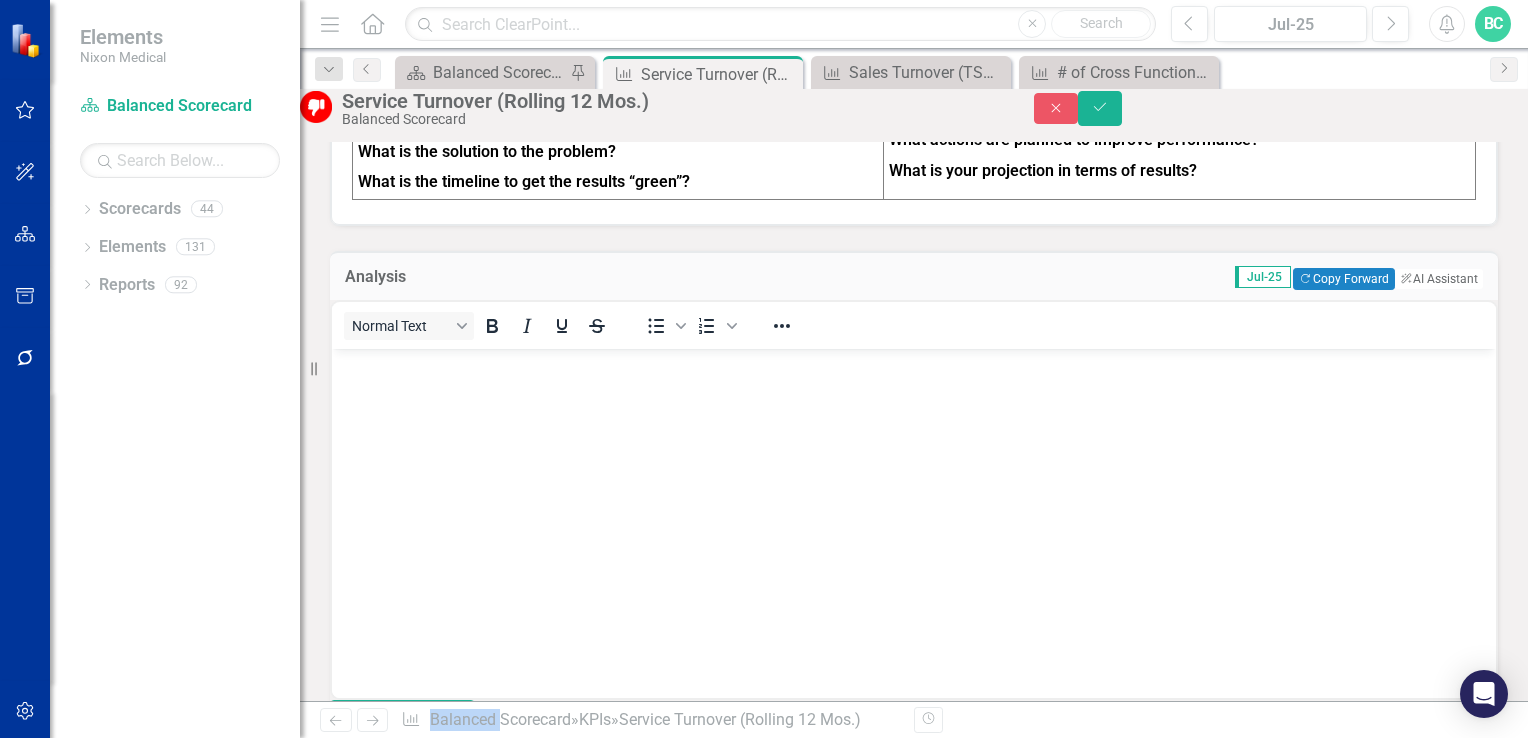 scroll, scrollTop: 0, scrollLeft: 0, axis: both 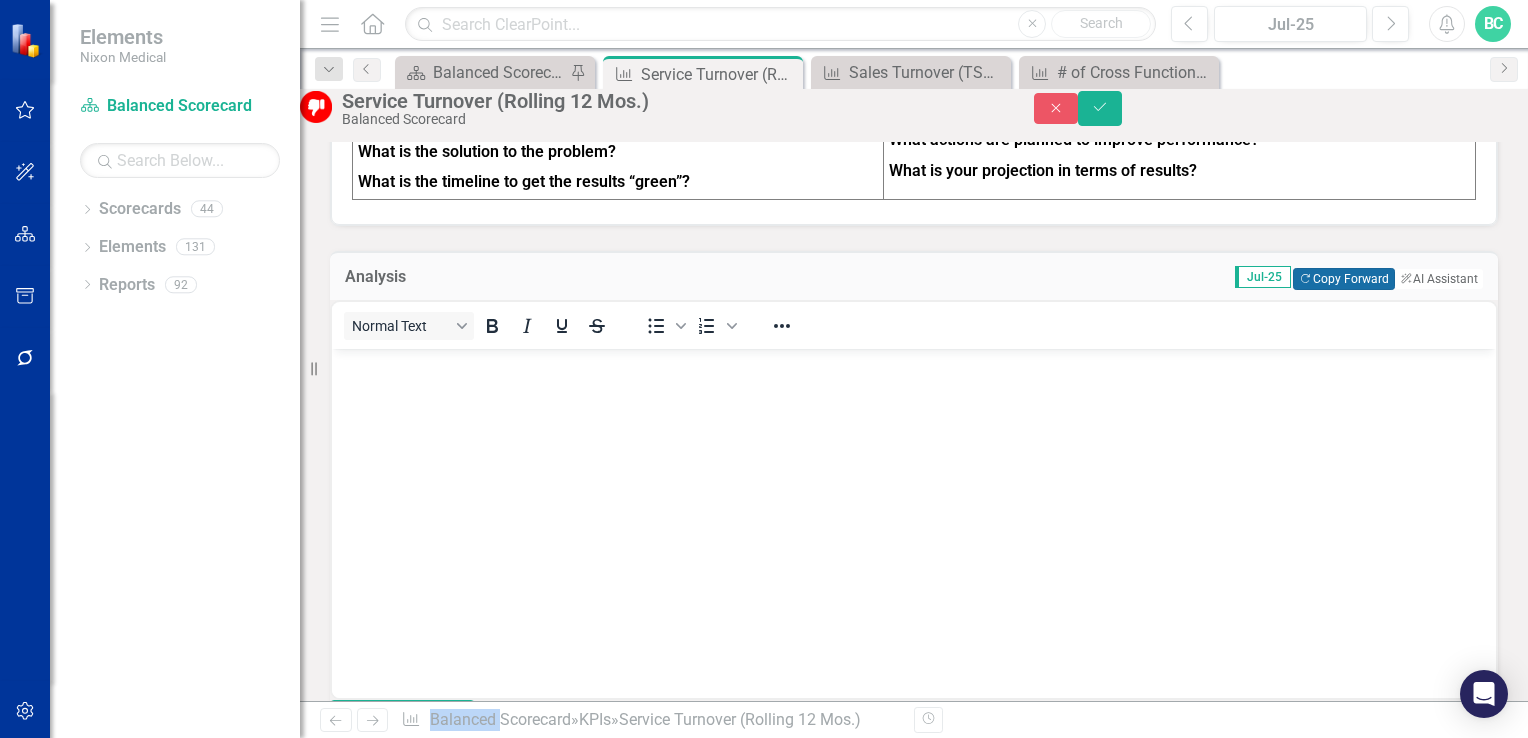 click on "Copy Forward  Copy Forward" at bounding box center [1343, 279] 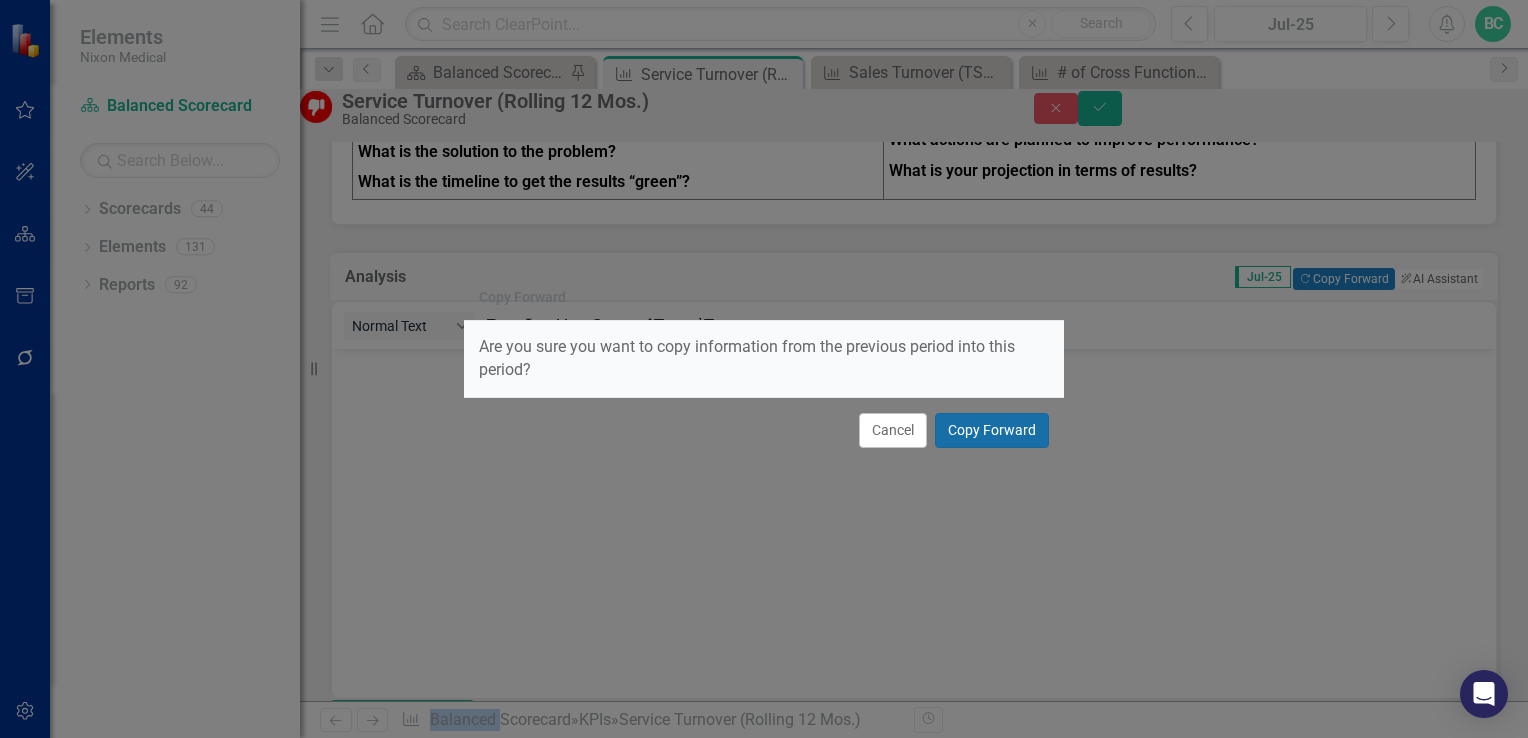 click on "Copy Forward" at bounding box center [992, 430] 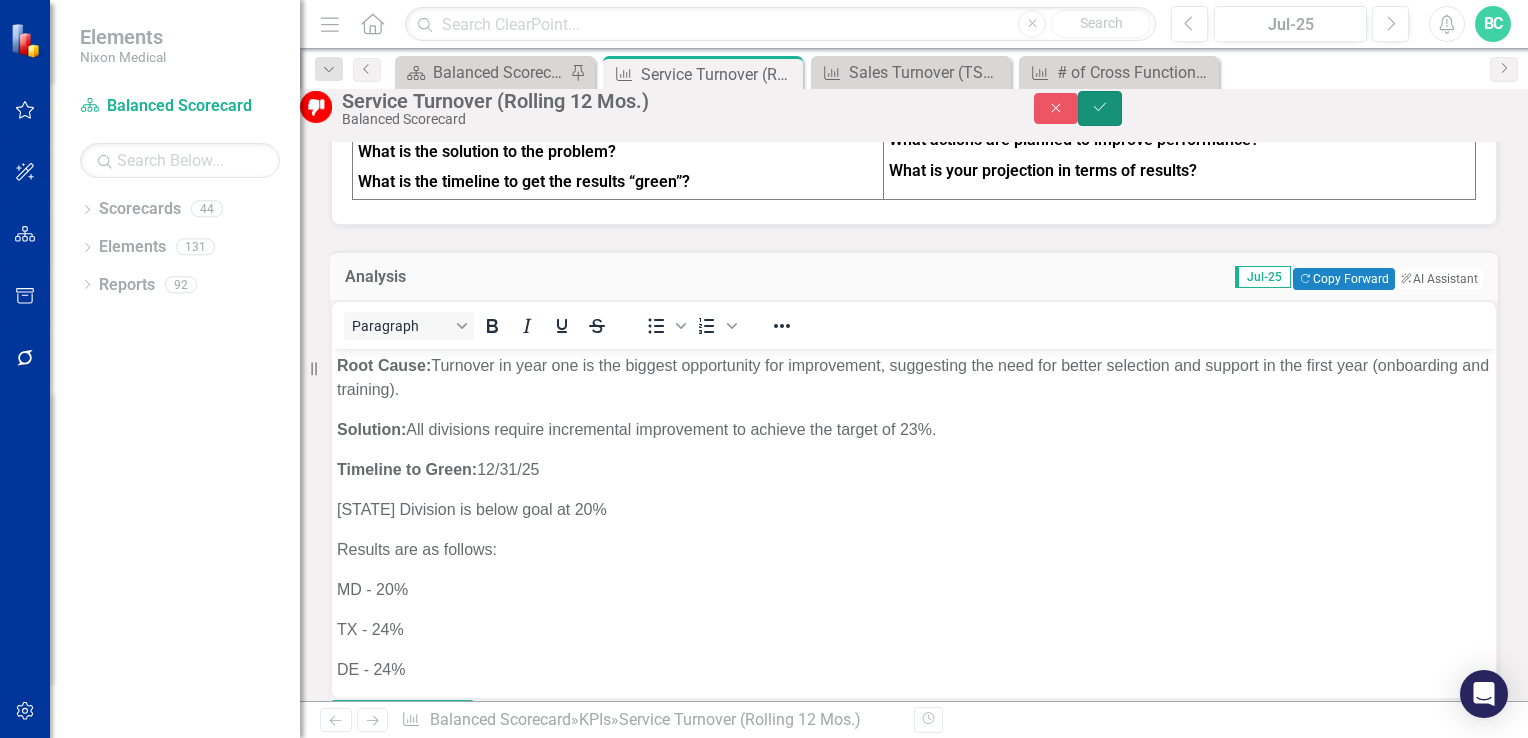 click on "Save" 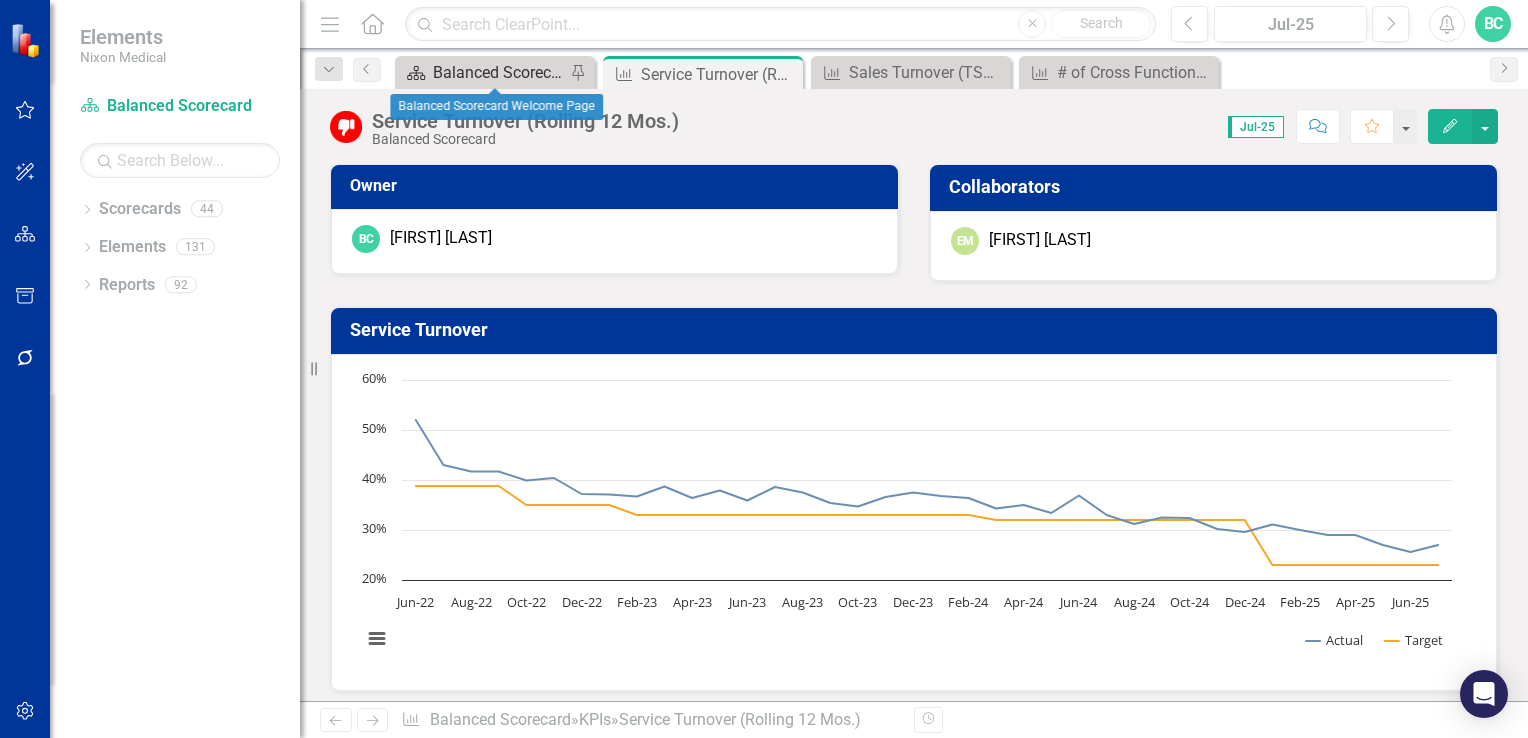 drag, startPoint x: 478, startPoint y: 80, endPoint x: 499, endPoint y: 66, distance: 25.23886 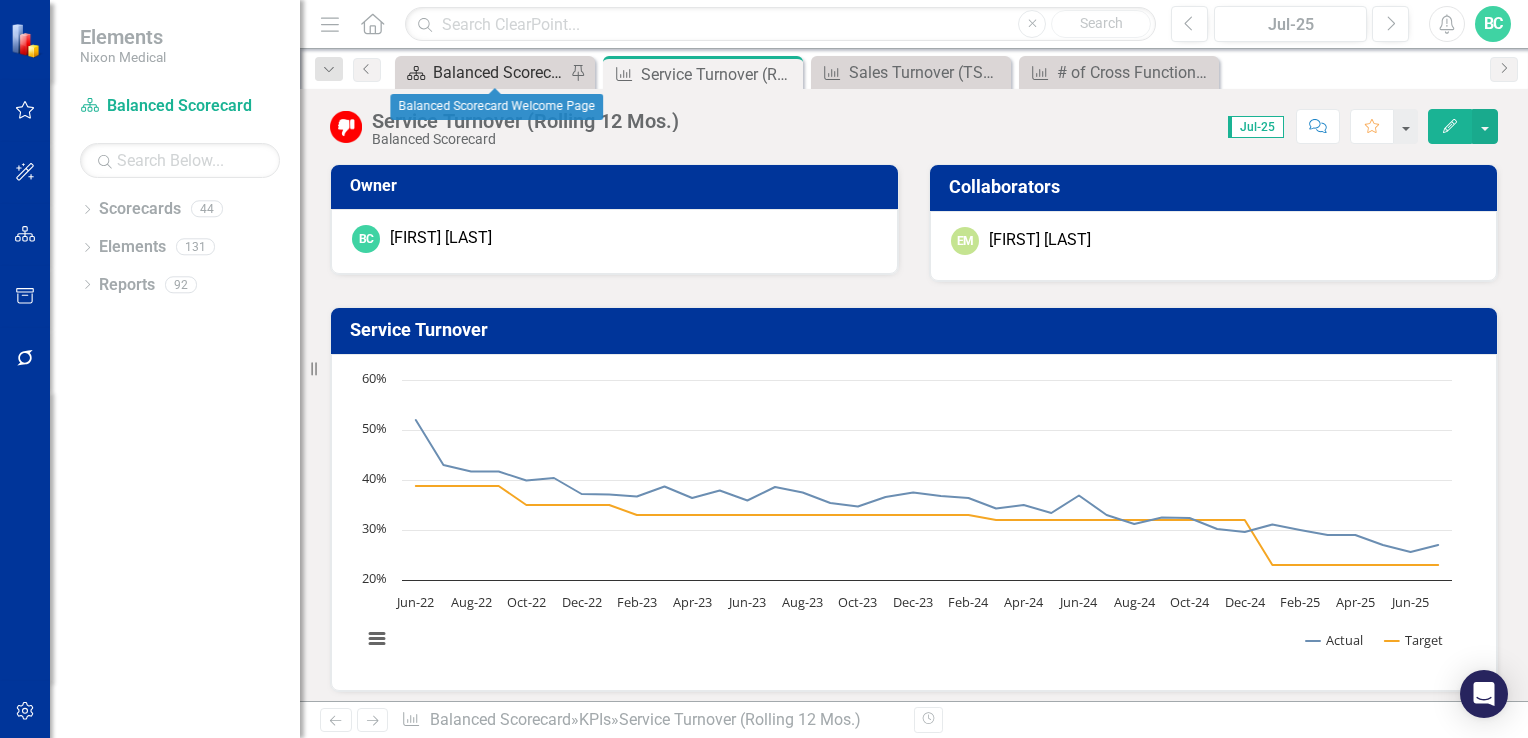 click on "Balanced Scorecard Welcome Page" at bounding box center [499, 72] 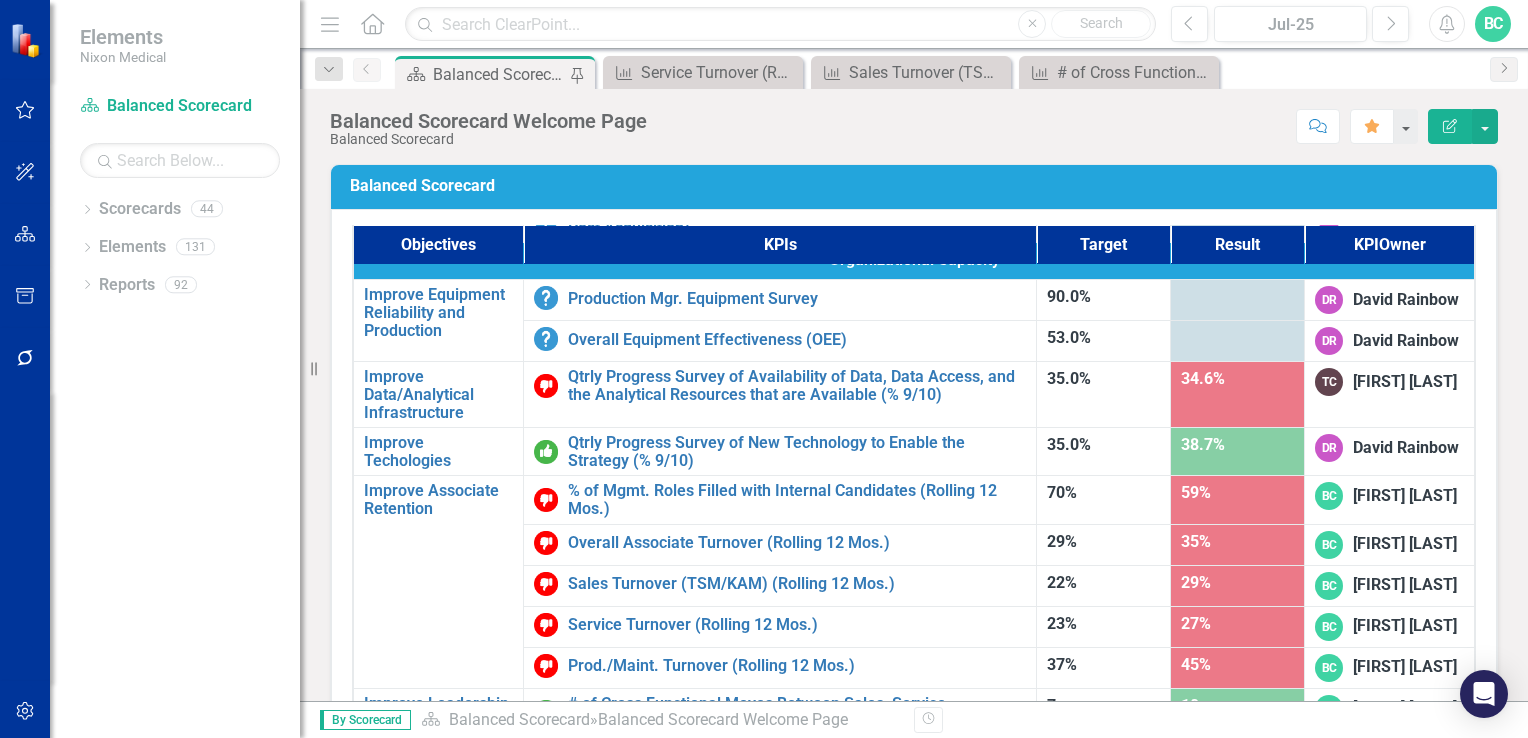scroll, scrollTop: 1242, scrollLeft: 0, axis: vertical 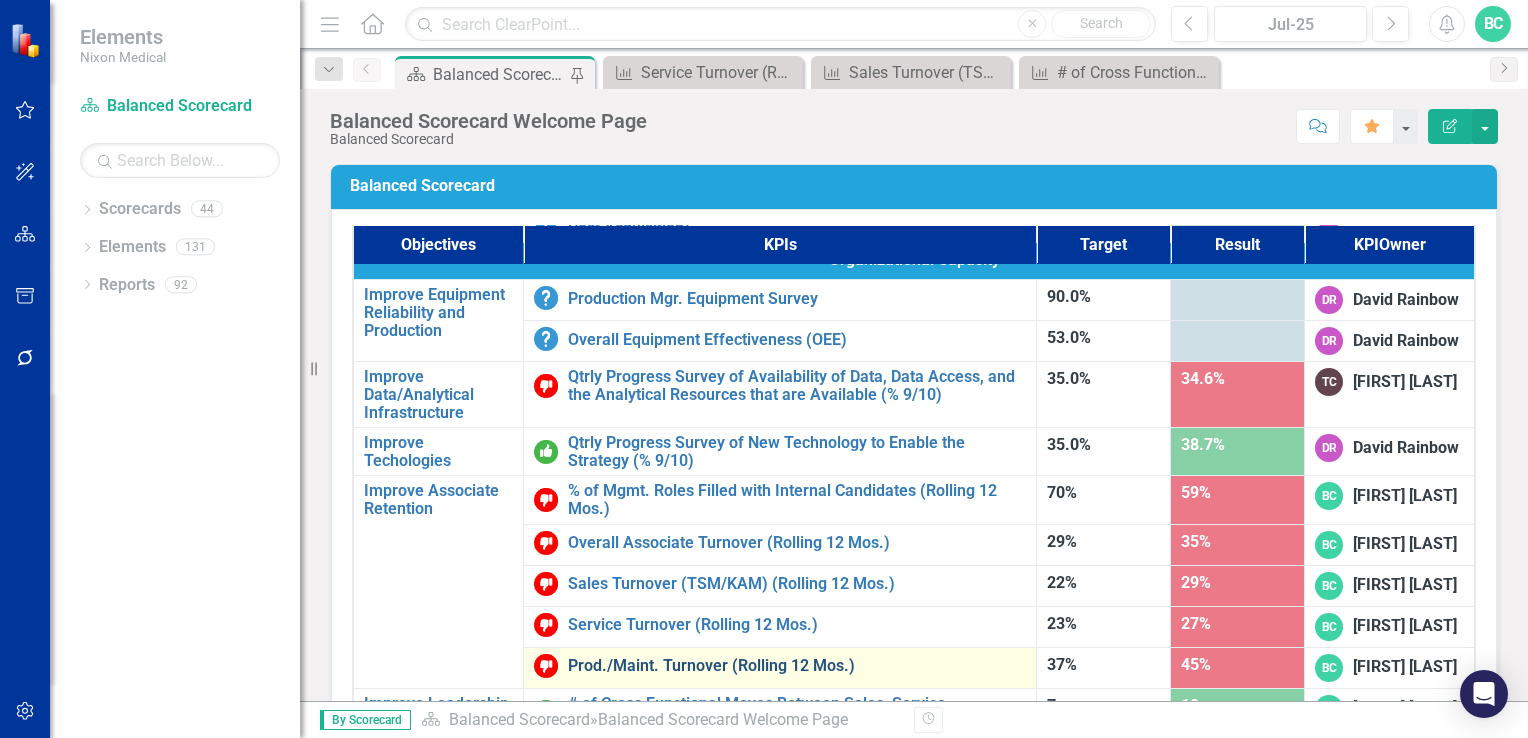 click on "Prod./Maint. Turnover (Rolling 12 Mos.)" at bounding box center (797, 666) 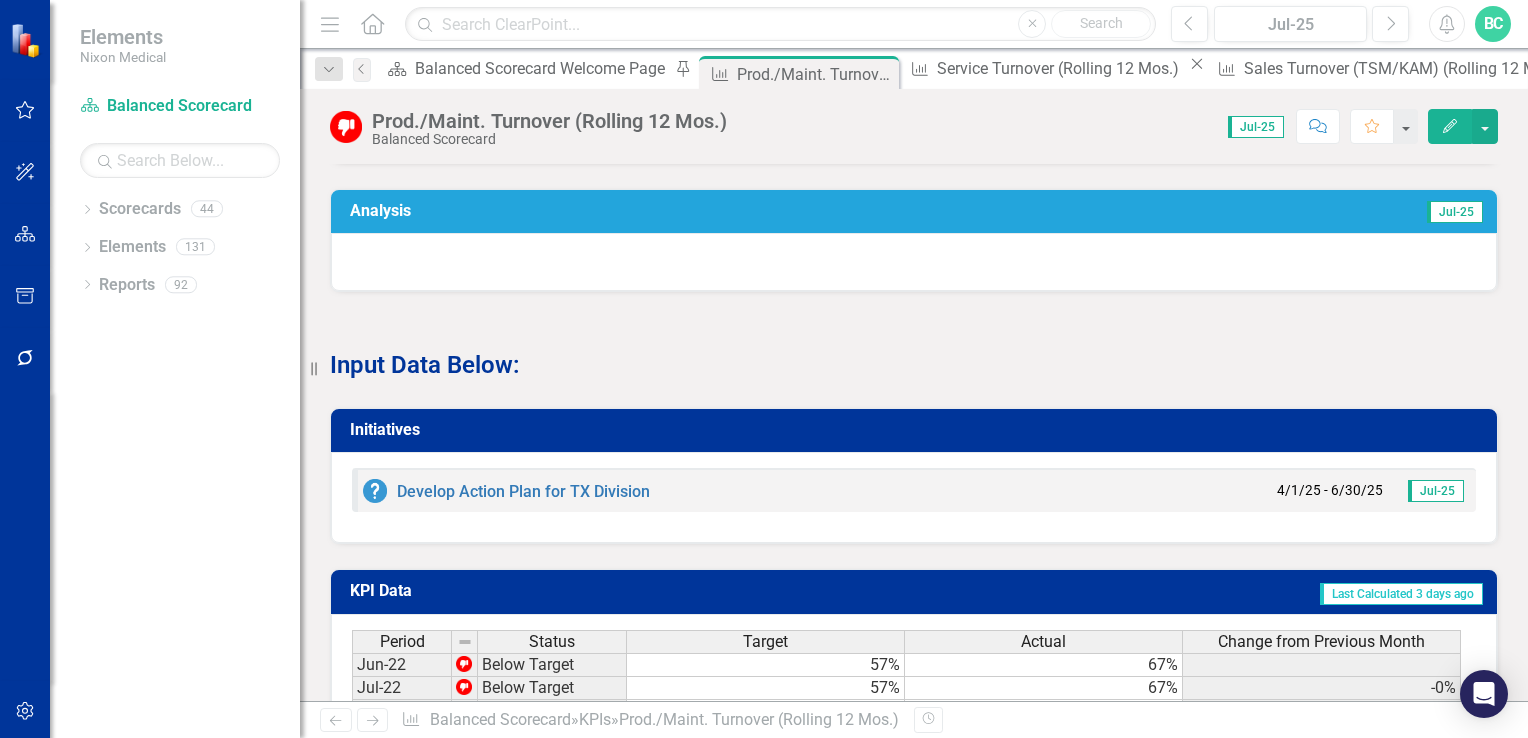 scroll, scrollTop: 1679, scrollLeft: 0, axis: vertical 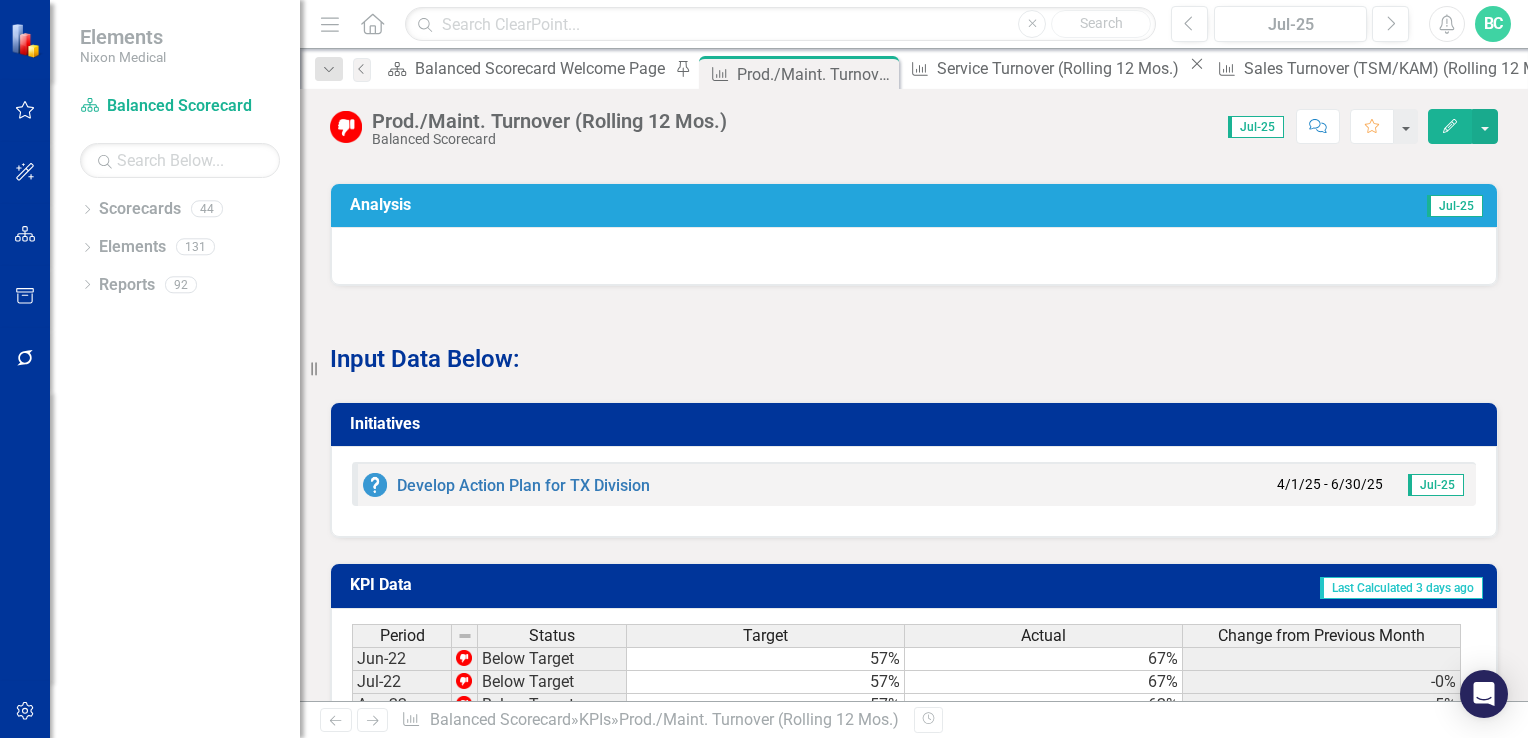 click on "Analysis" at bounding box center (641, 205) 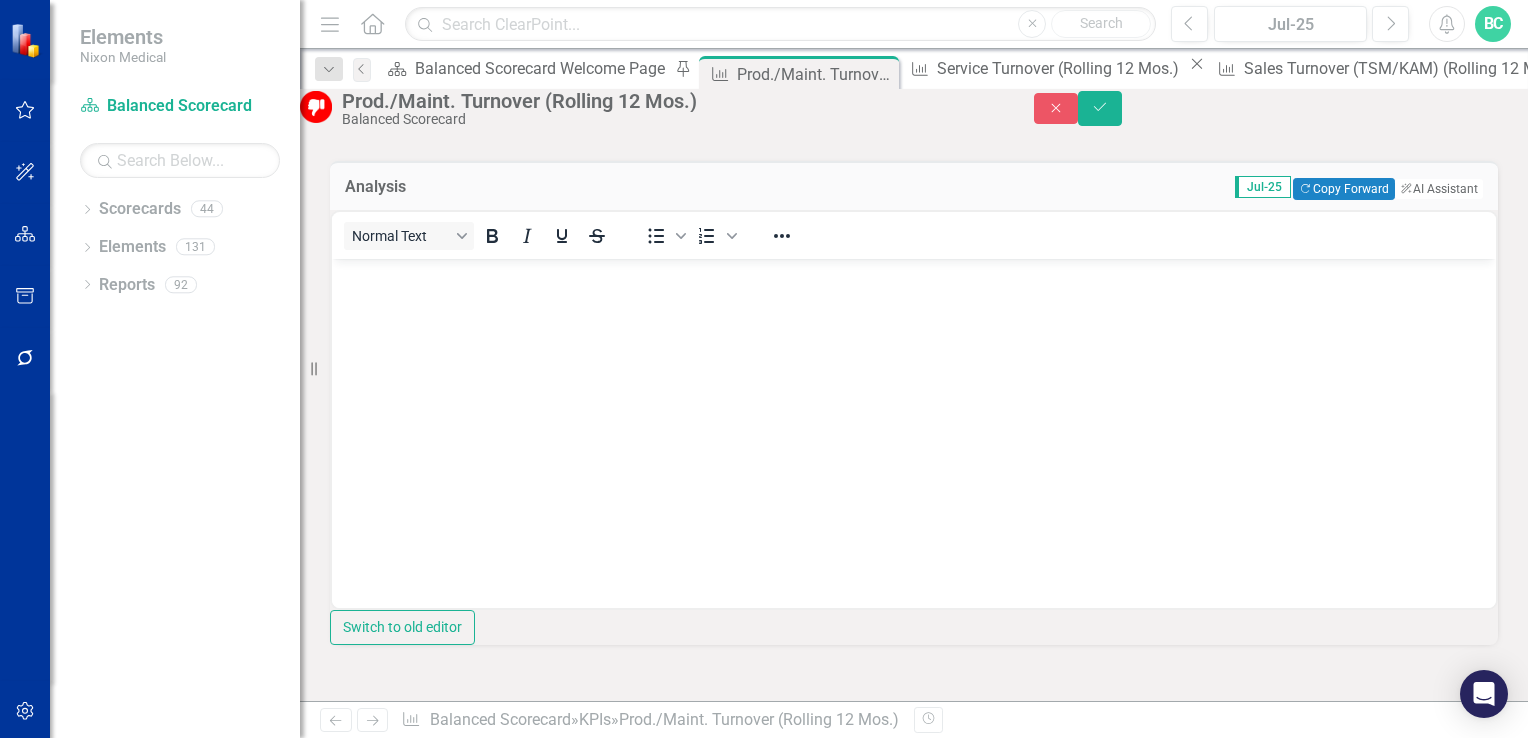 scroll, scrollTop: 0, scrollLeft: 0, axis: both 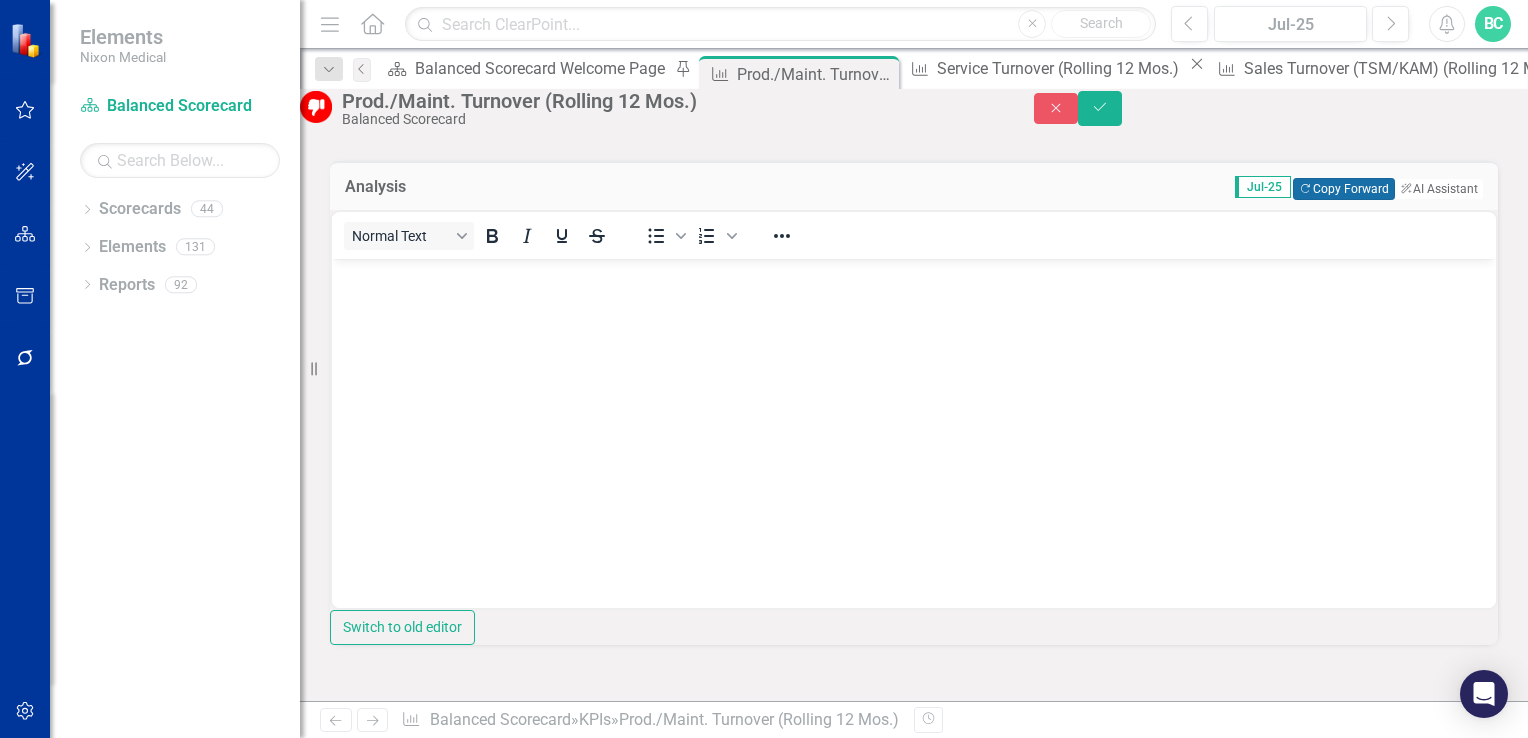 click on "Copy Forward  Copy Forward" at bounding box center [1343, 189] 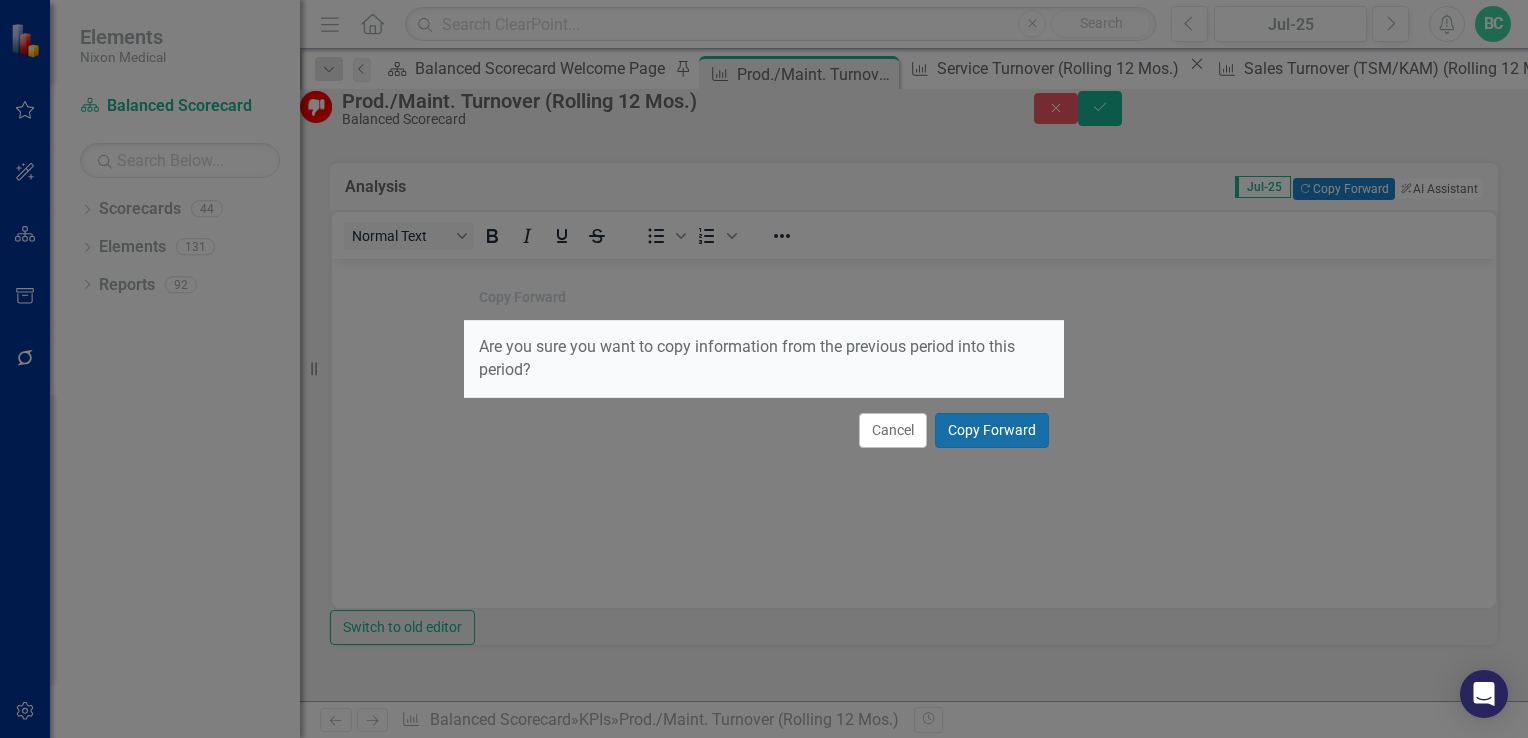 click on "Copy Forward" at bounding box center [992, 430] 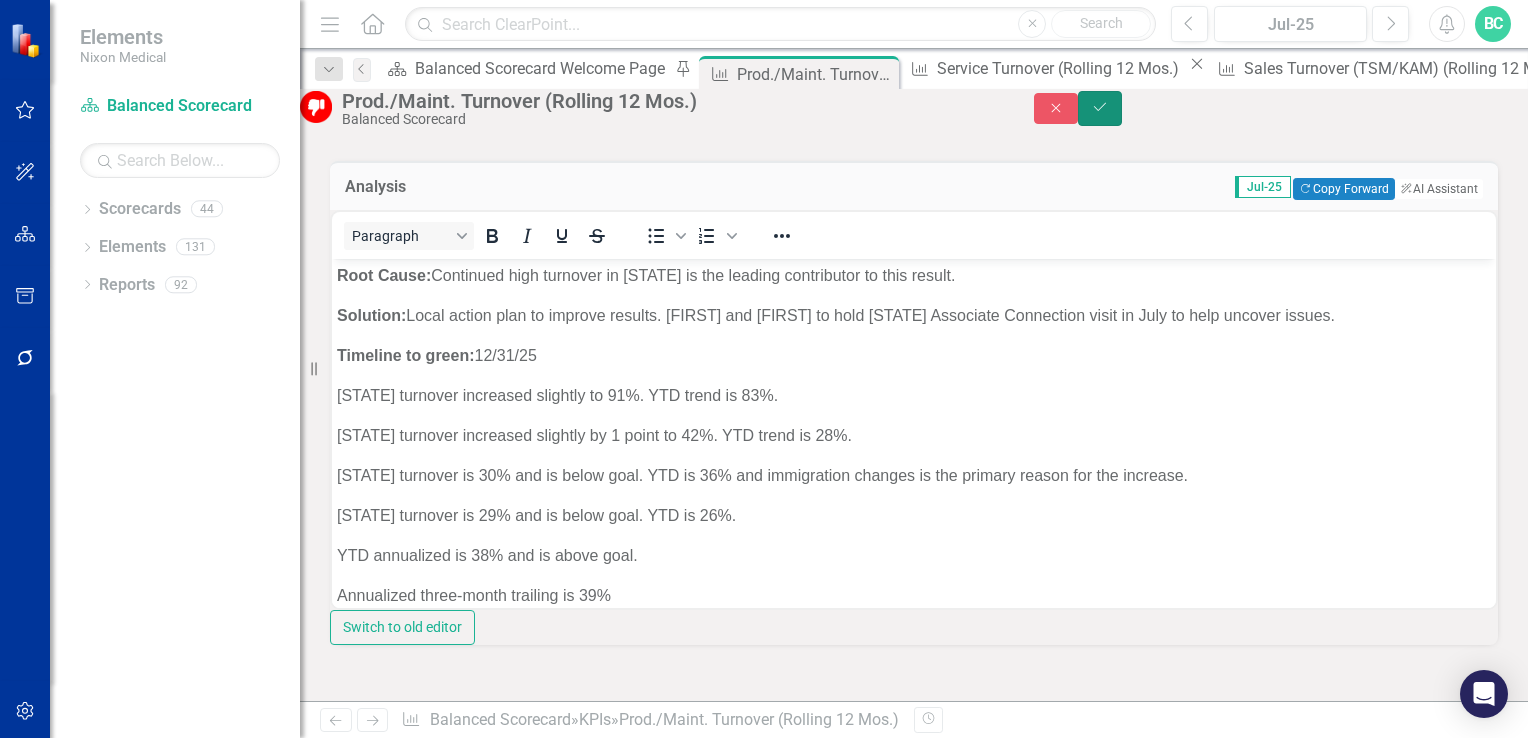 click on "Save" 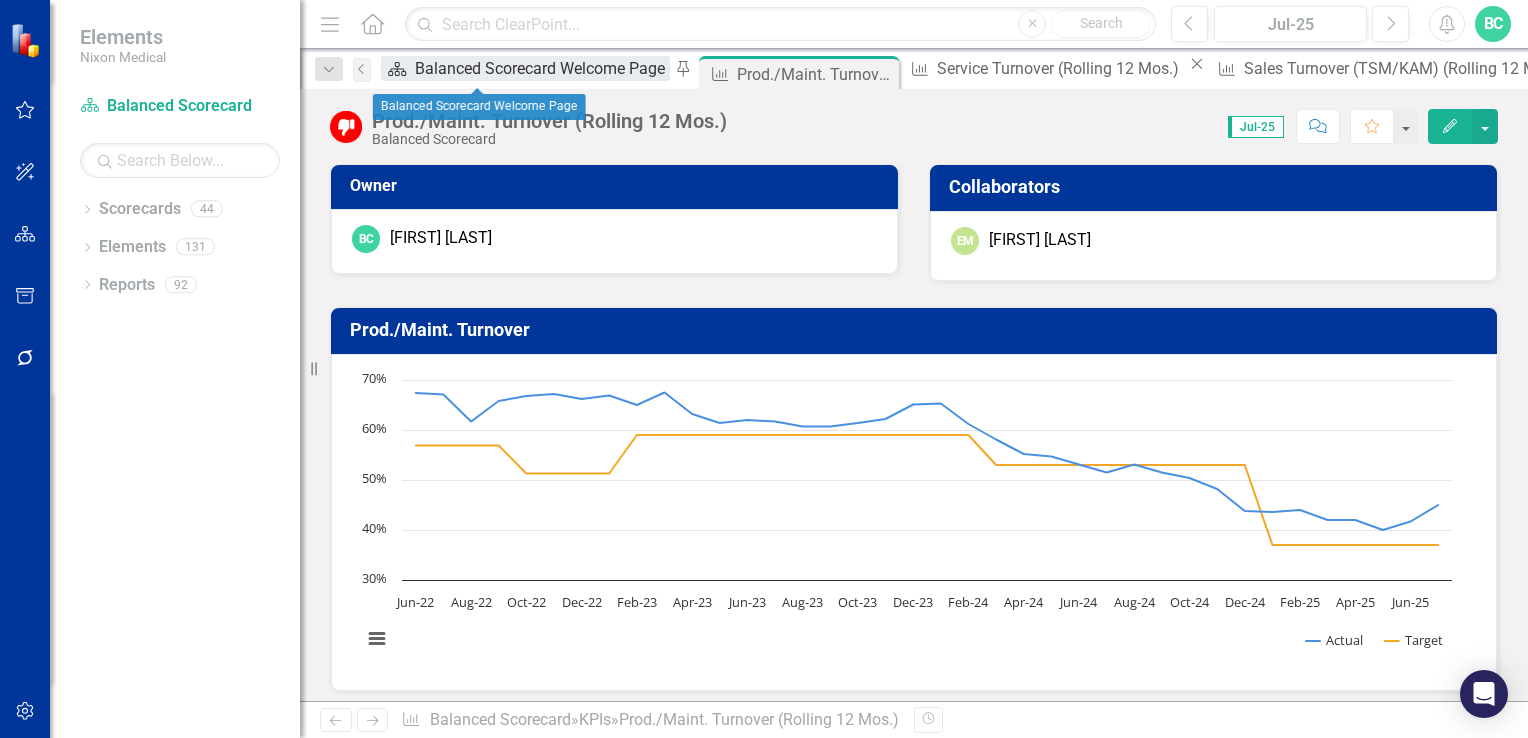 click on "Balanced Scorecard Welcome Page" at bounding box center [542, 68] 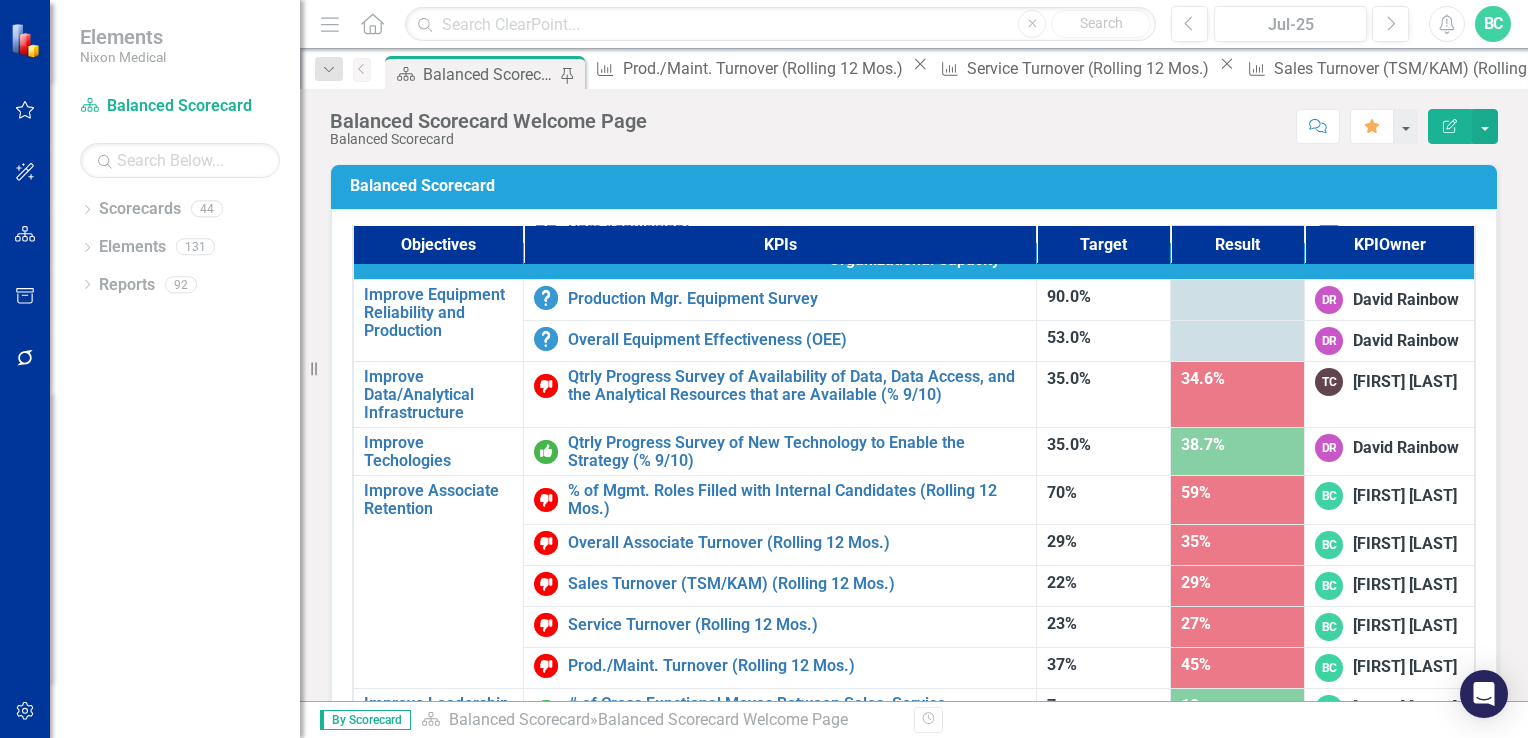 scroll, scrollTop: 1210, scrollLeft: 0, axis: vertical 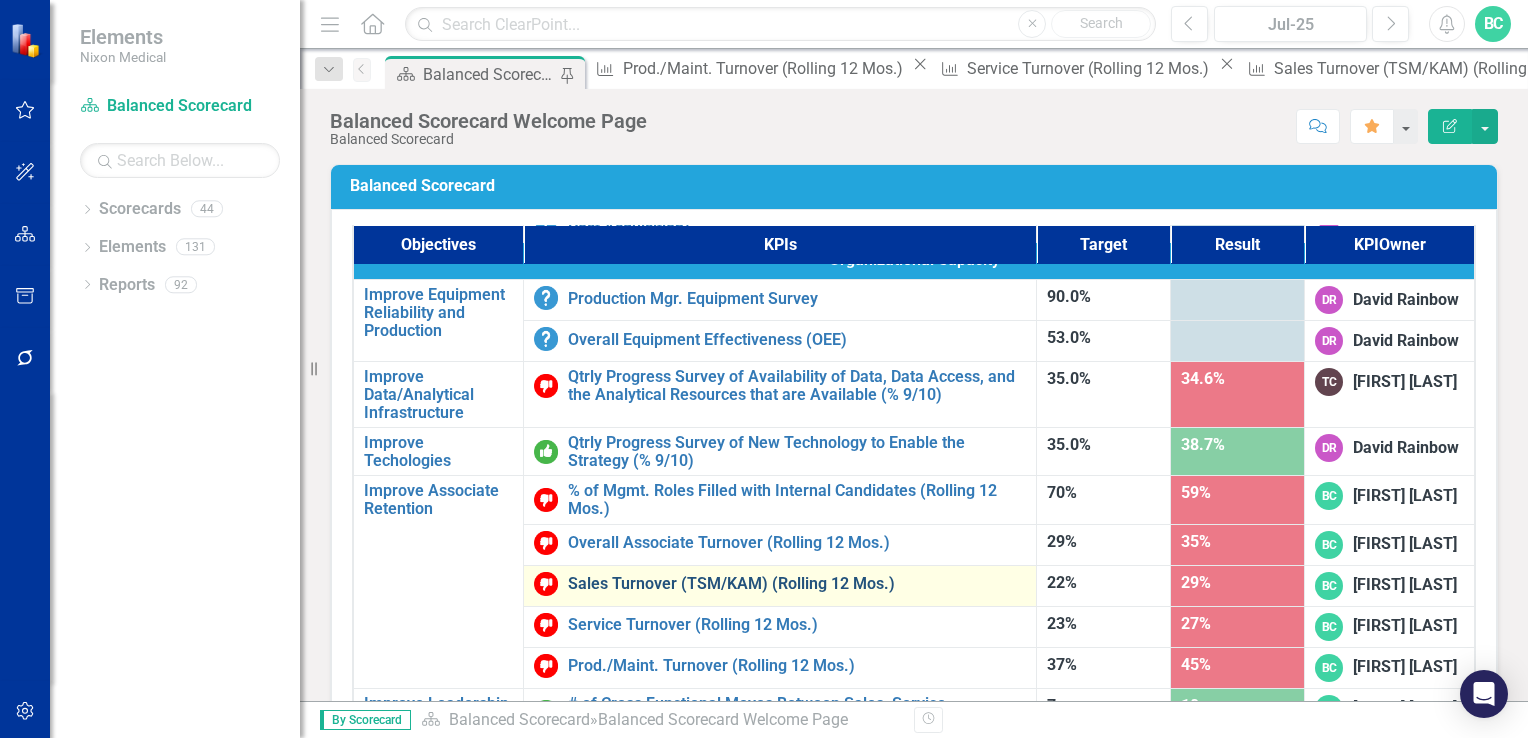 click on "Sales Turnover (TSM/KAM) (Rolling 12 Mos.)" at bounding box center [797, 584] 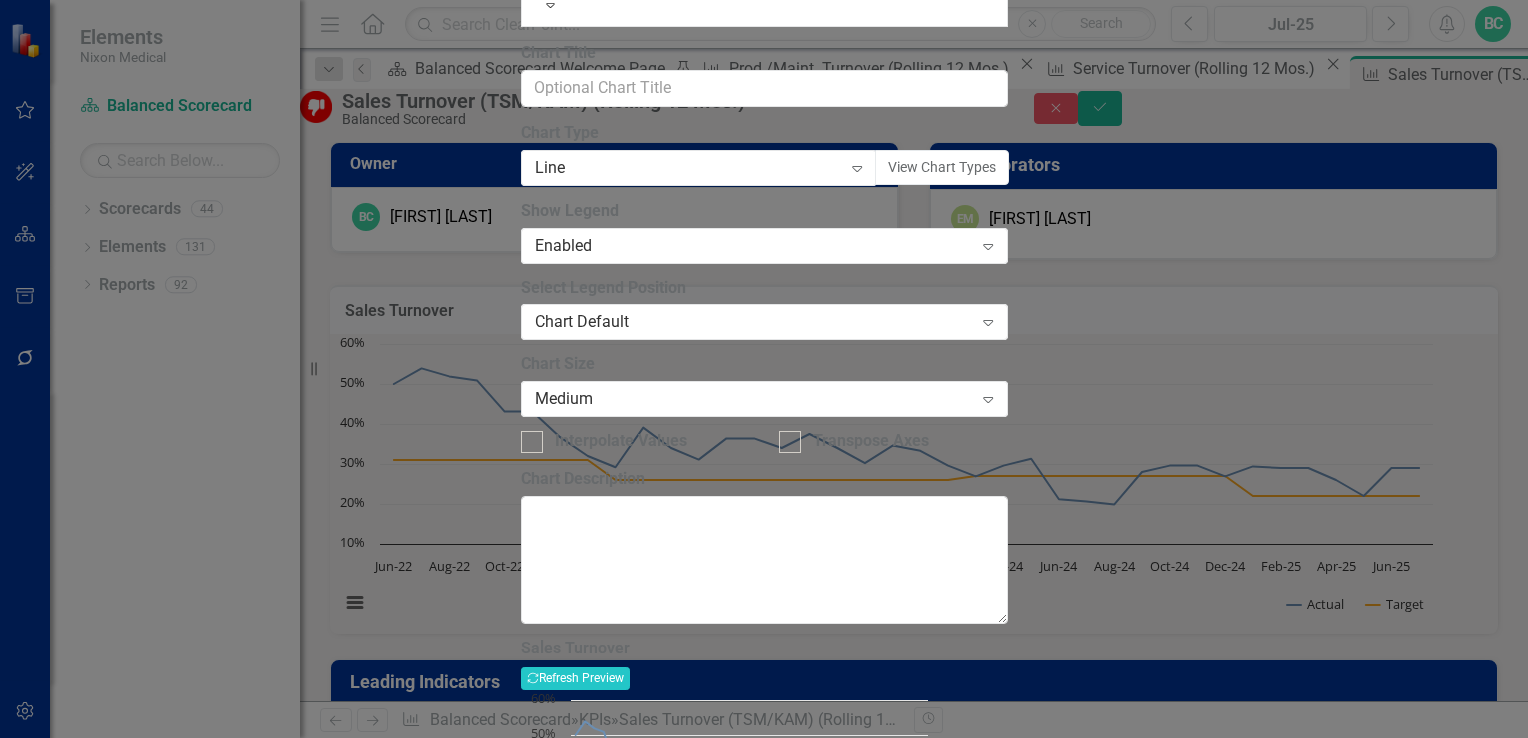 click on "Close" 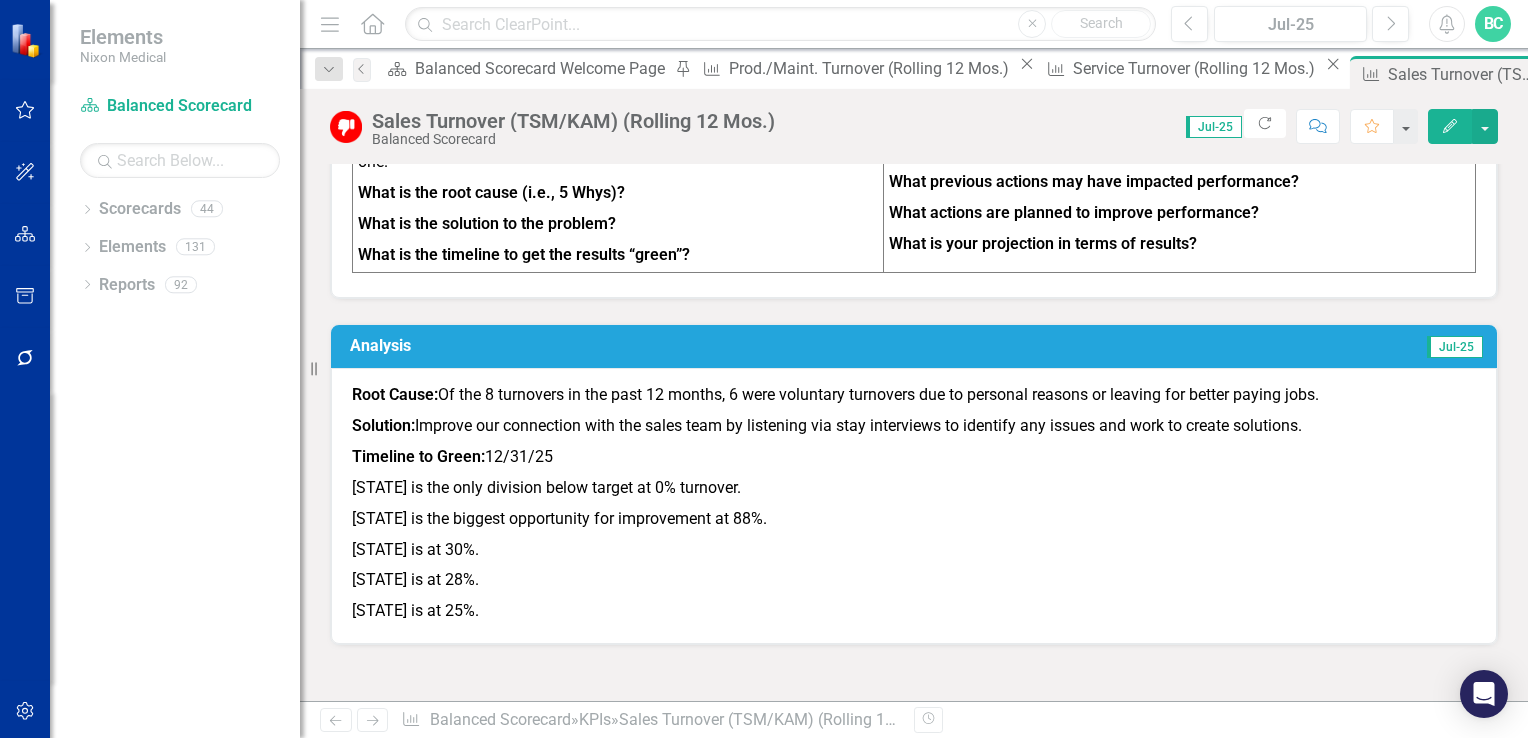 scroll, scrollTop: 1573, scrollLeft: 0, axis: vertical 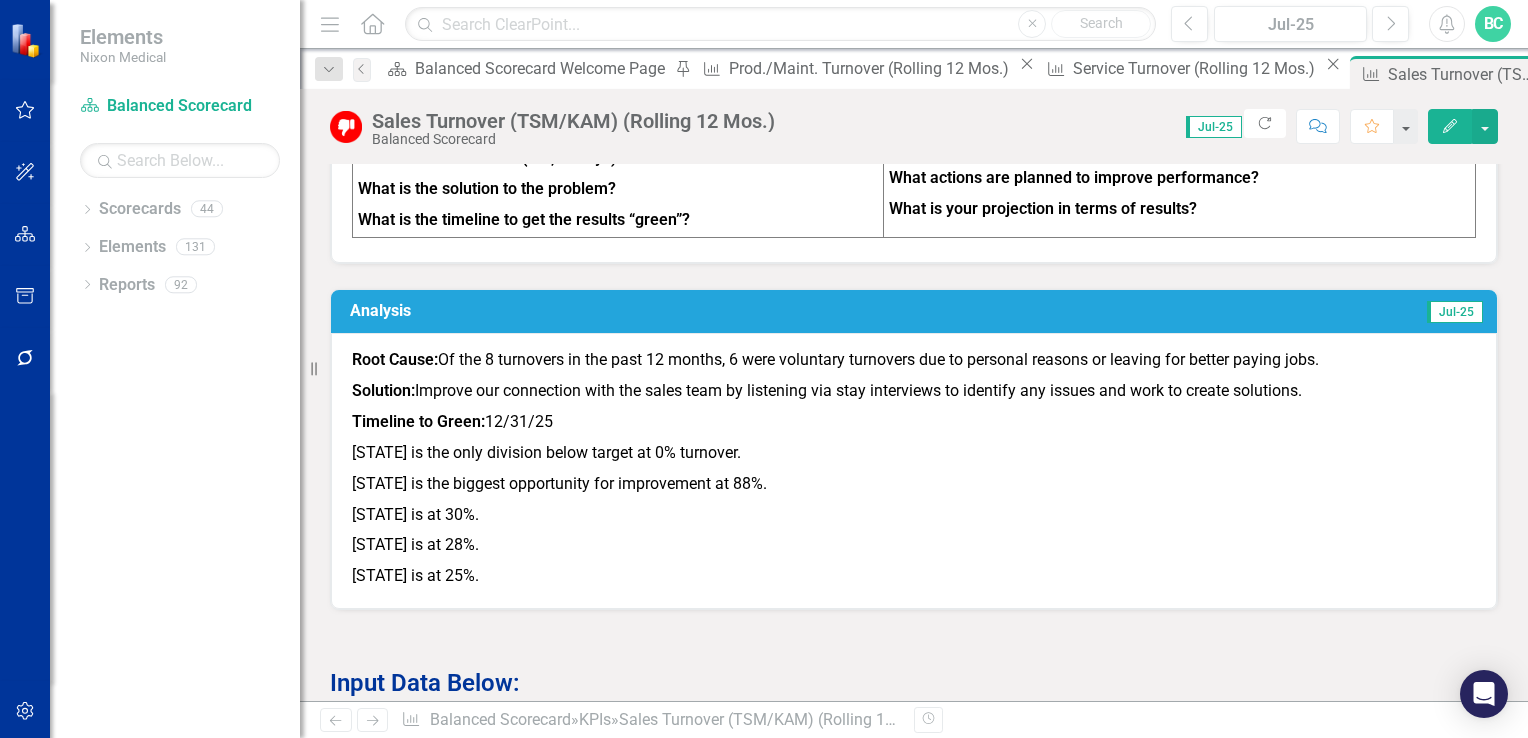 click on "Analysis" at bounding box center (641, 311) 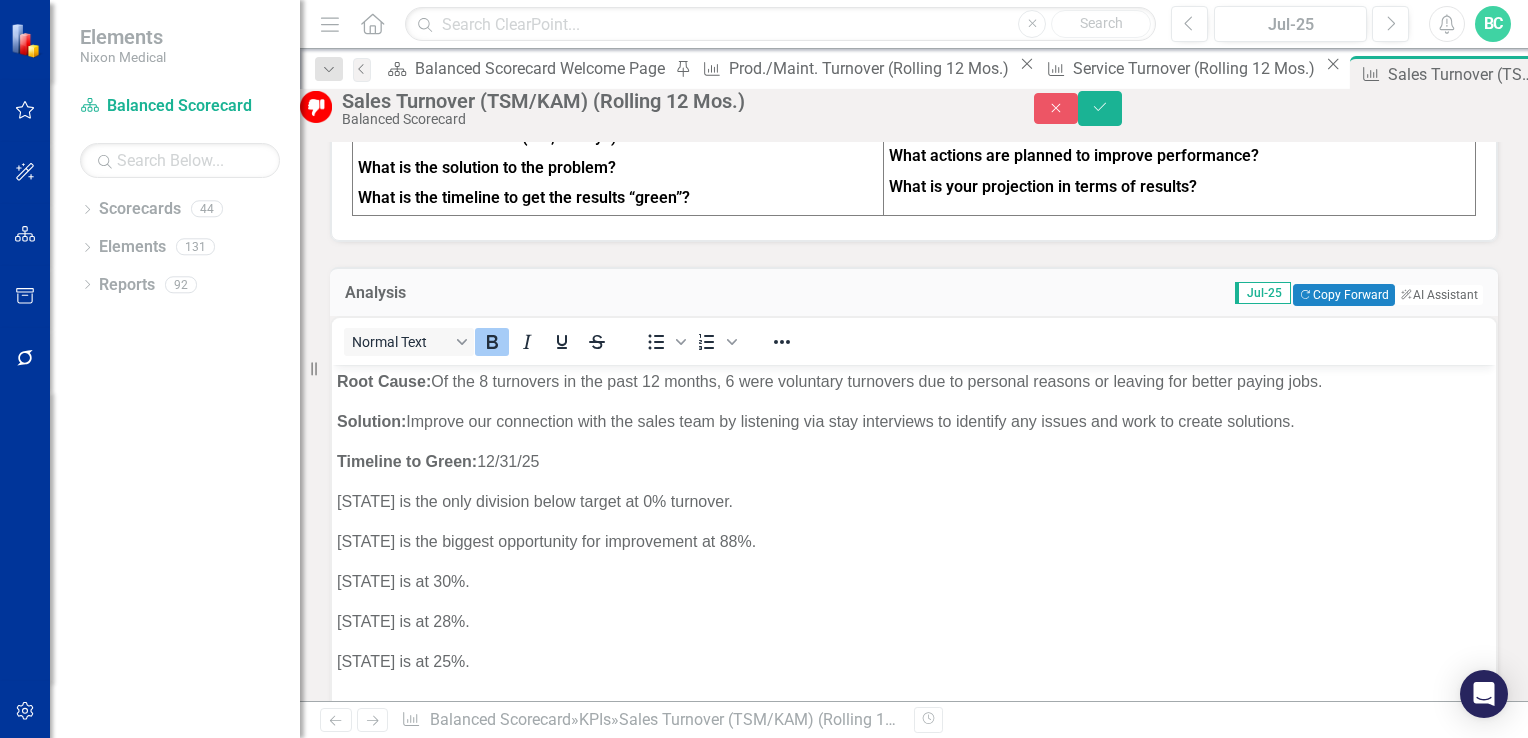 scroll, scrollTop: 0, scrollLeft: 0, axis: both 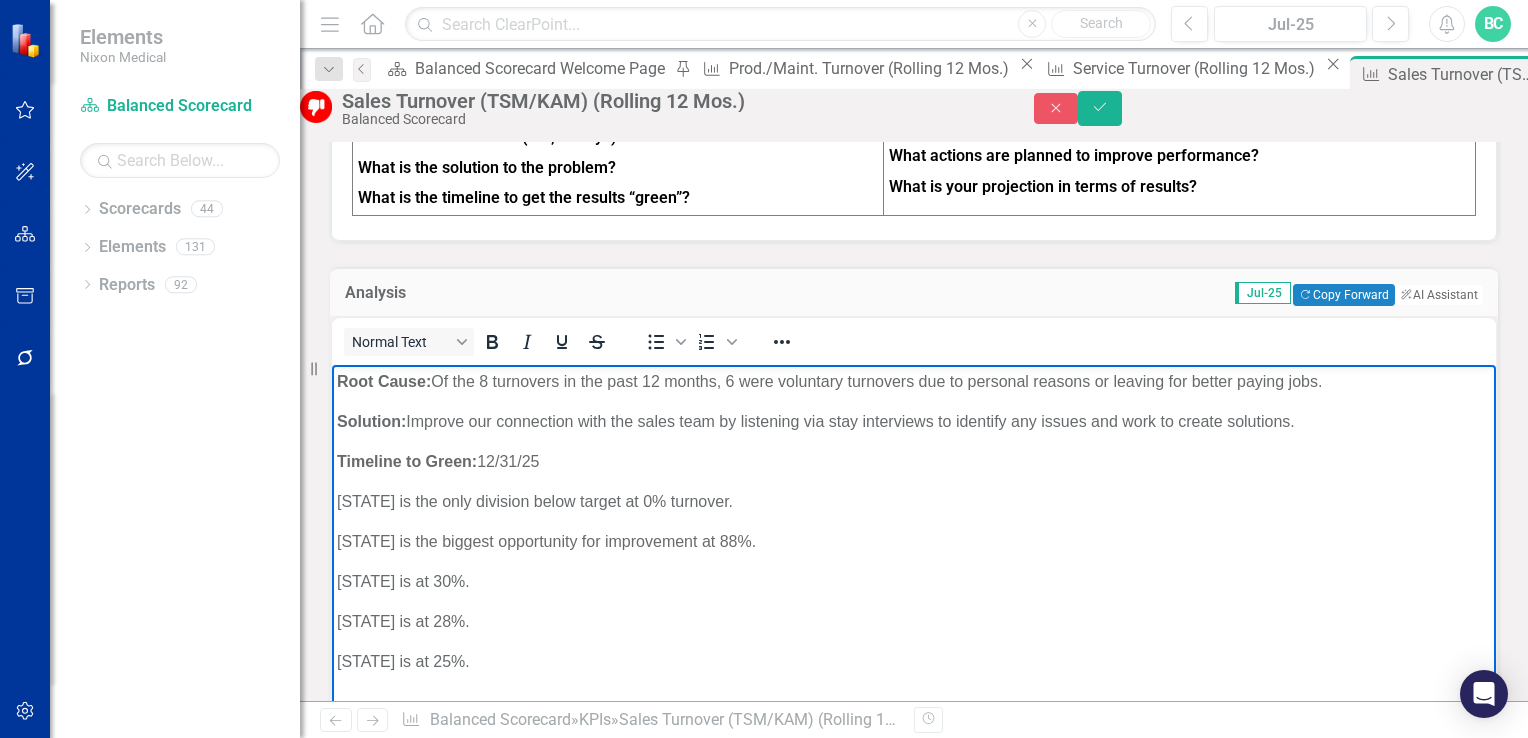click on "[STATE] is the biggest opportunity for improvement at 88%." at bounding box center [914, 541] 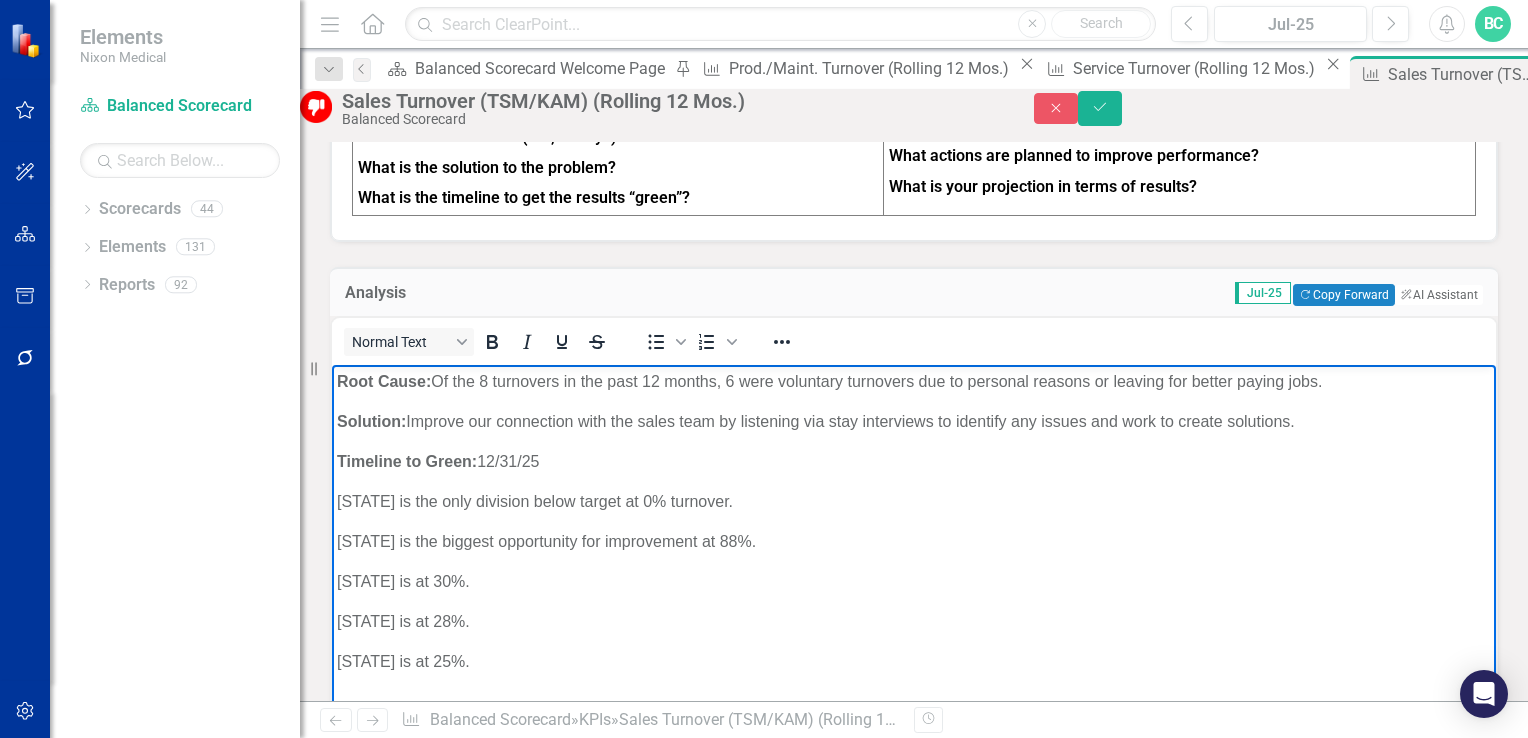 type 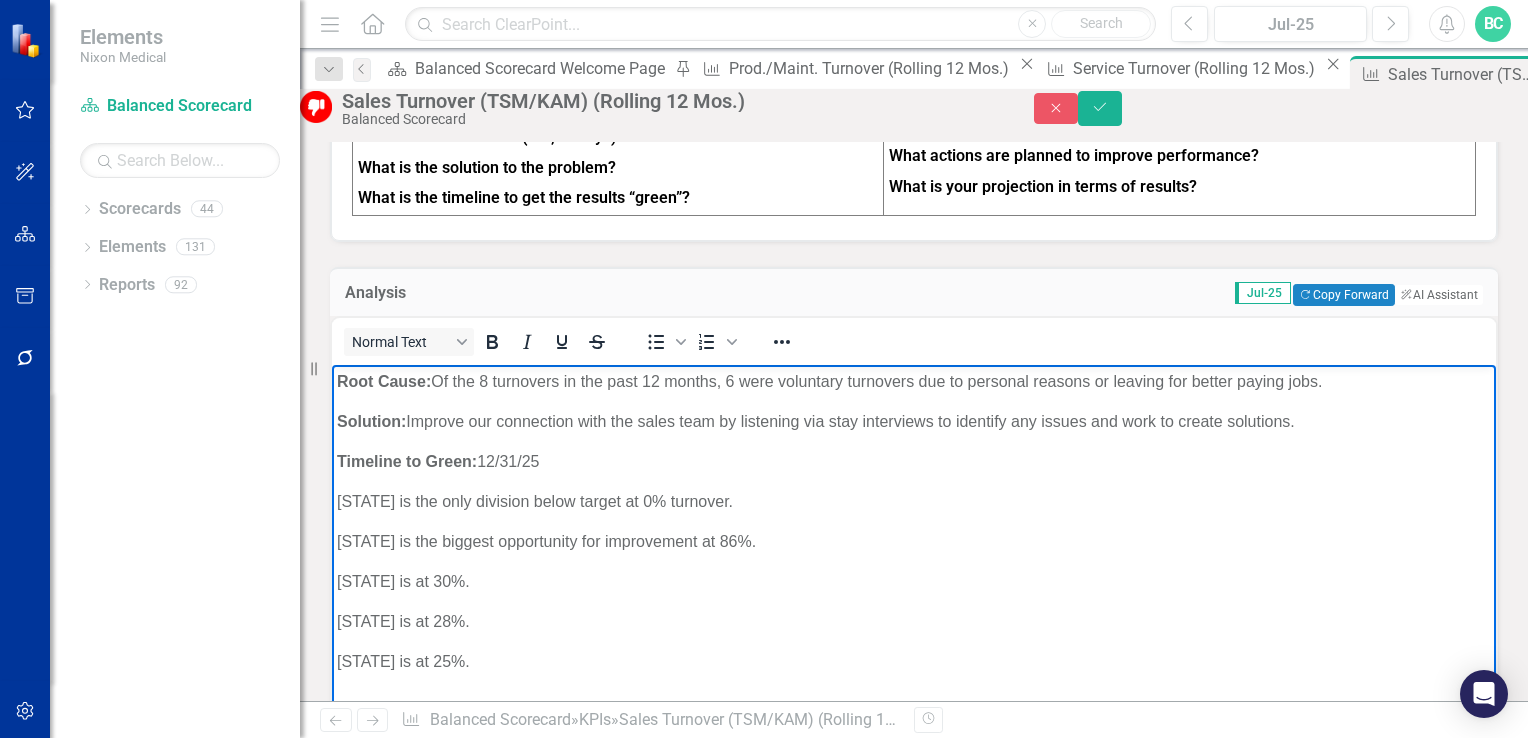 scroll, scrollTop: 1589, scrollLeft: 0, axis: vertical 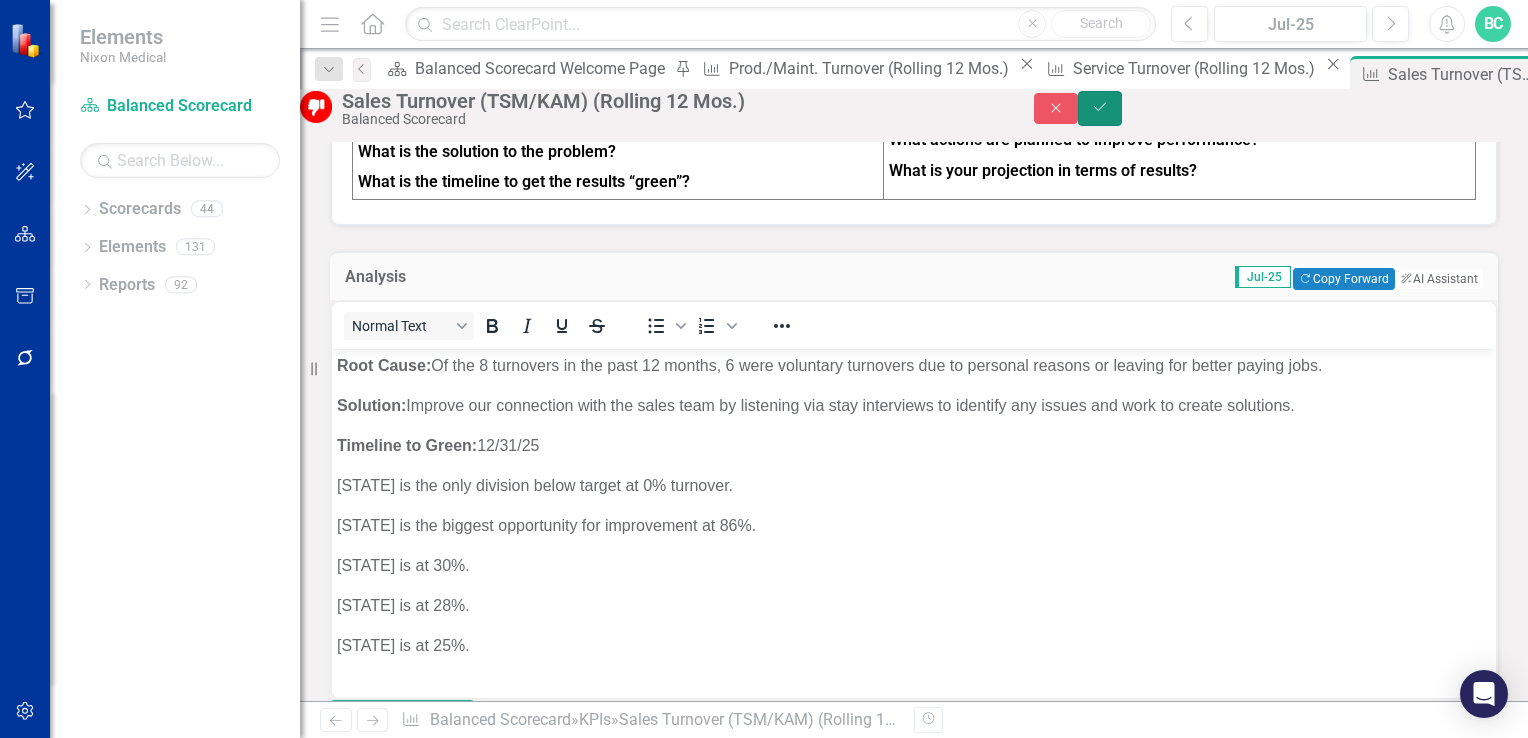 click on "Save" 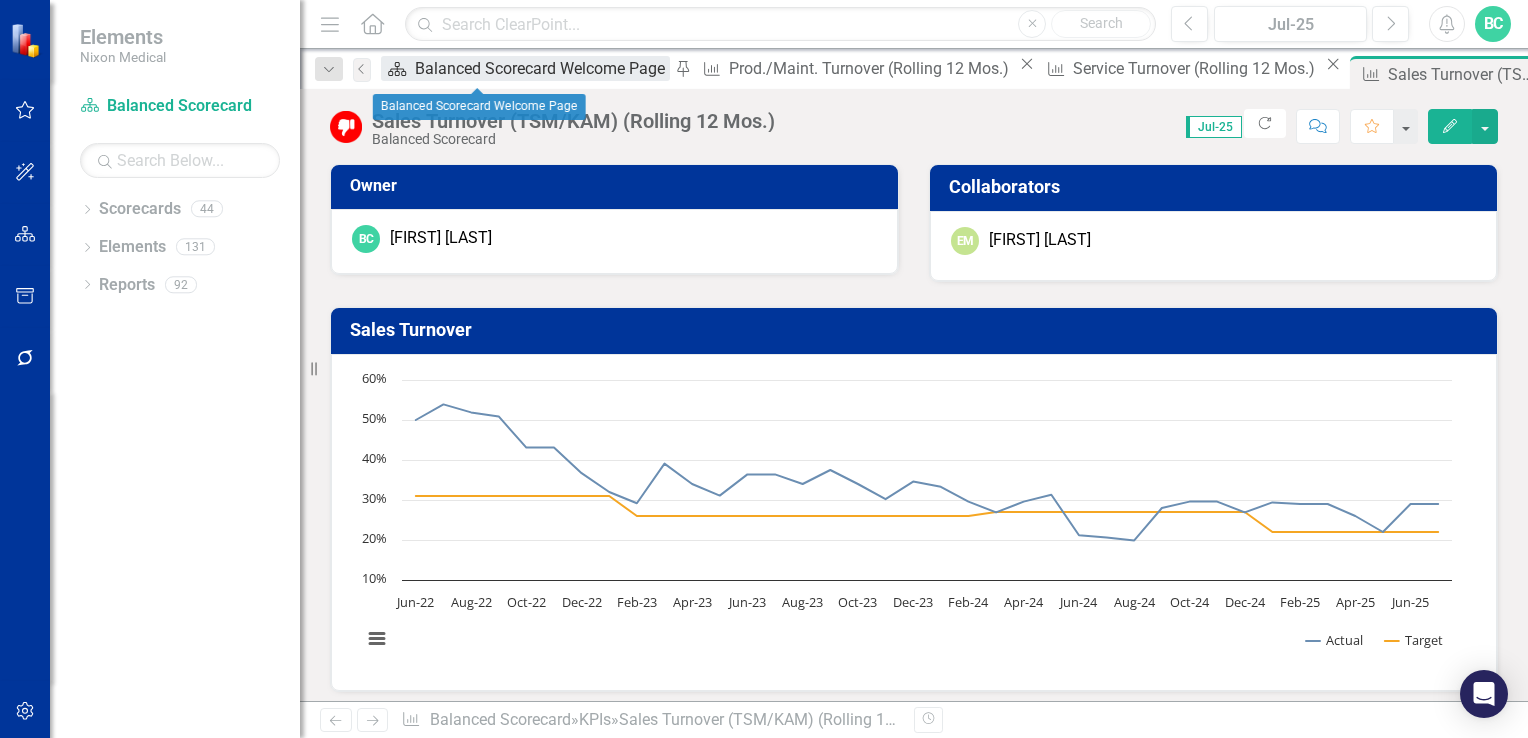 click on "Balanced Scorecard Welcome Page" at bounding box center [542, 68] 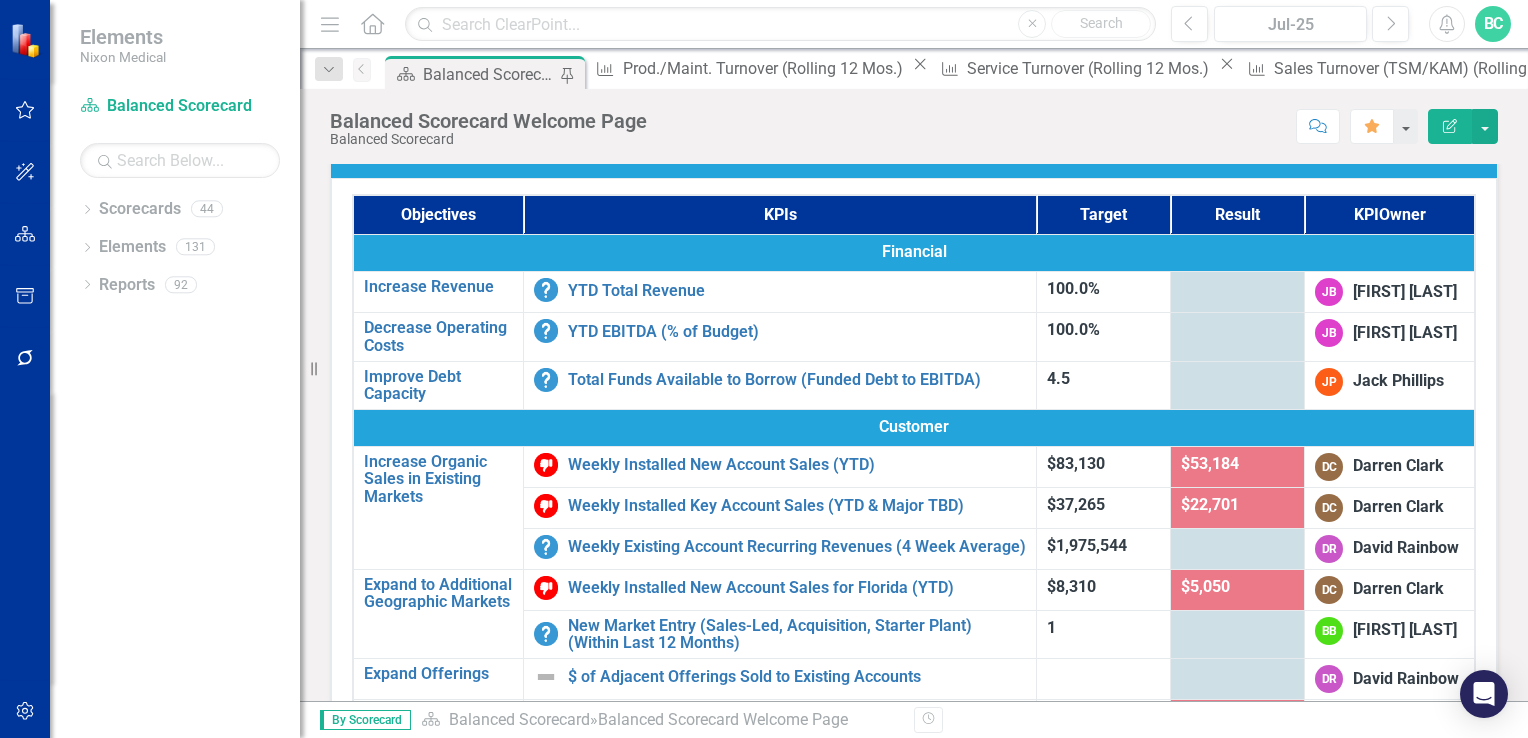 scroll, scrollTop: 0, scrollLeft: 0, axis: both 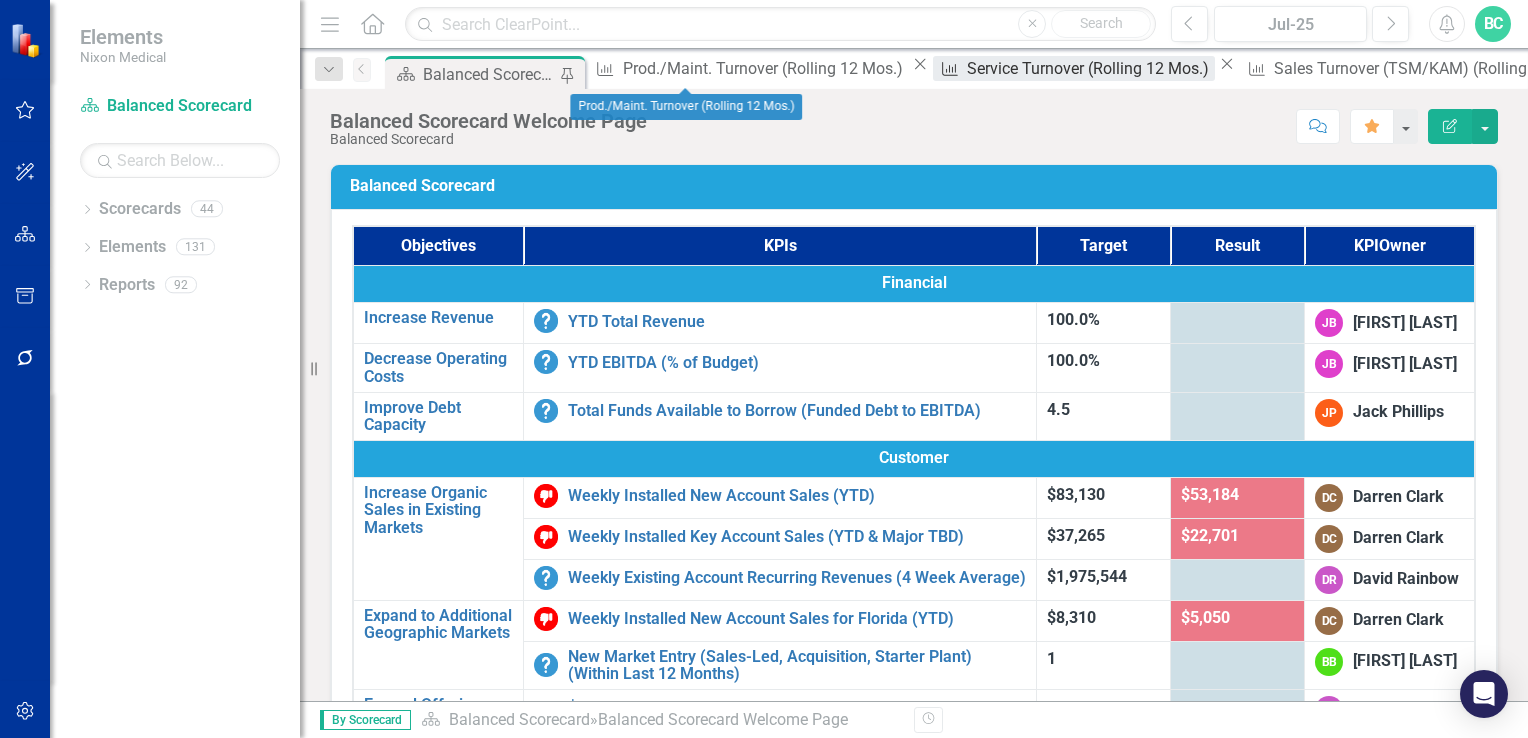 click on "Service Turnover (Rolling 12 Mos.)" at bounding box center (1091, 68) 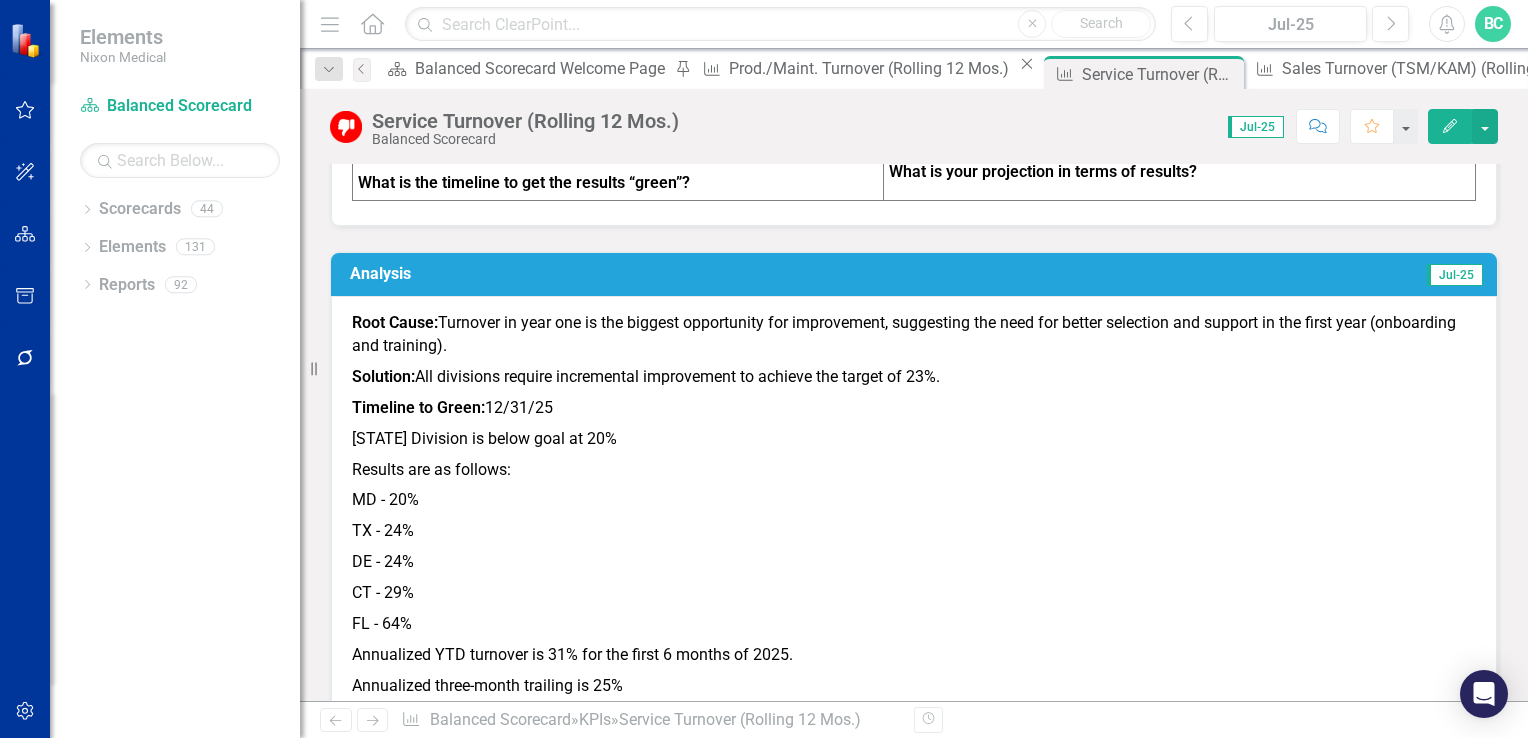 scroll, scrollTop: 1639, scrollLeft: 0, axis: vertical 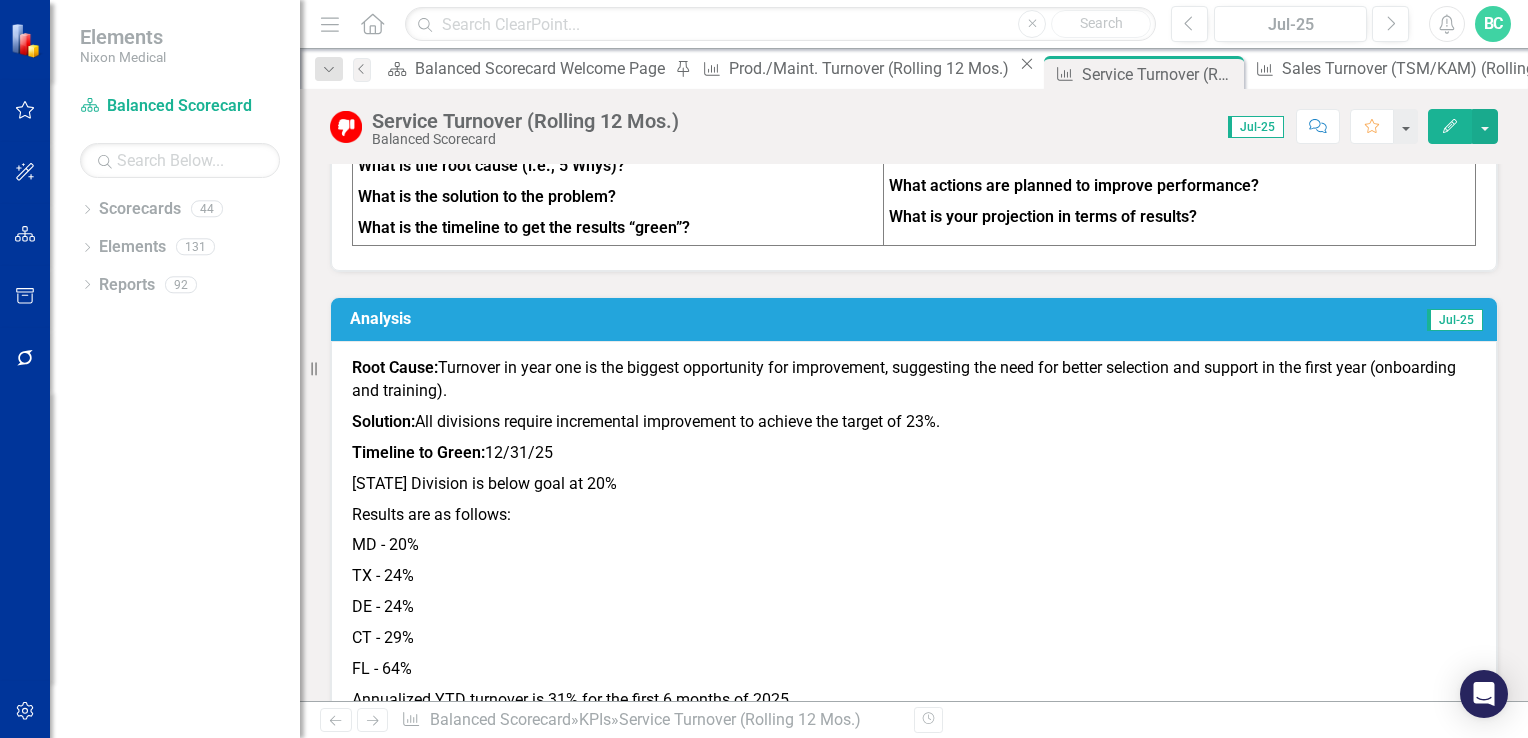 click on "Edit" 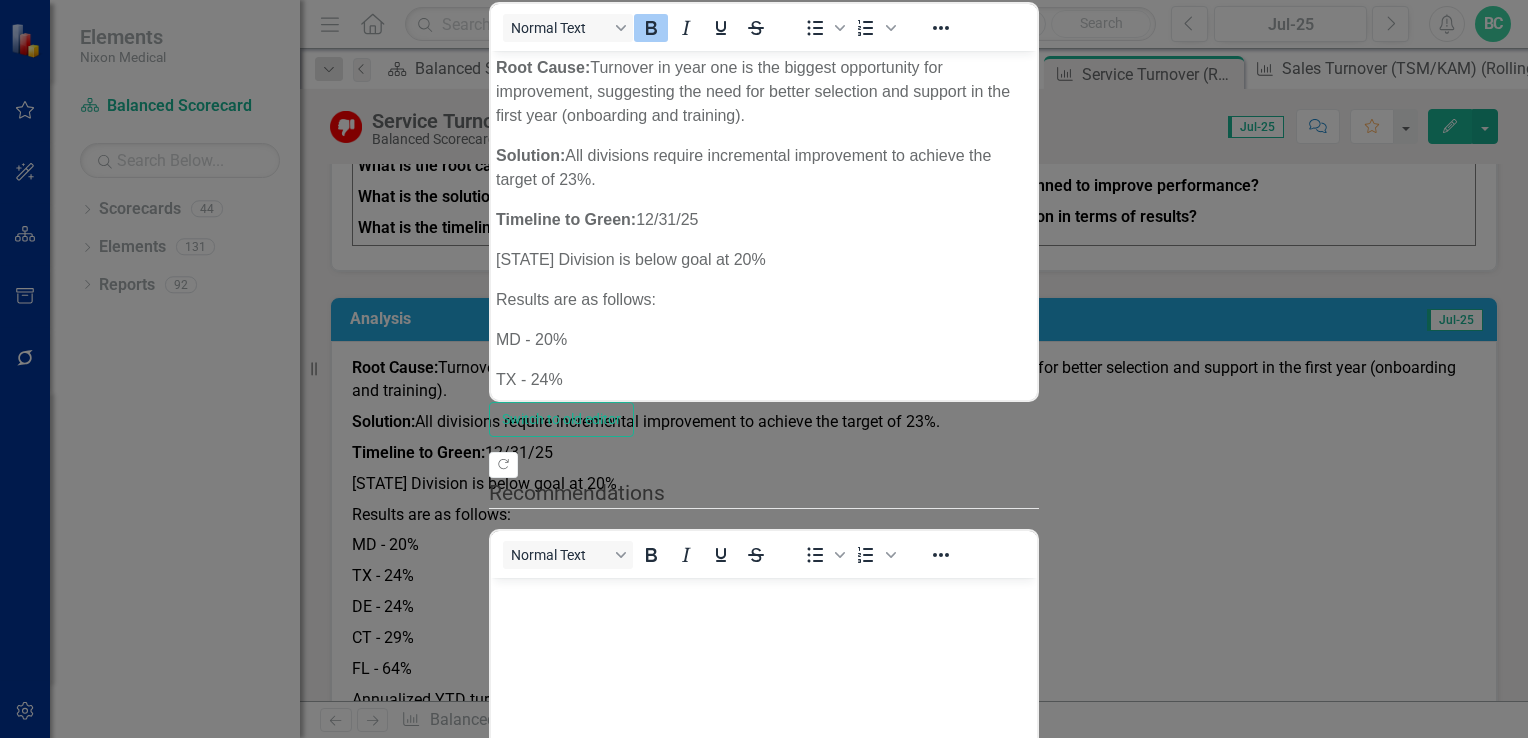 scroll, scrollTop: 0, scrollLeft: 0, axis: both 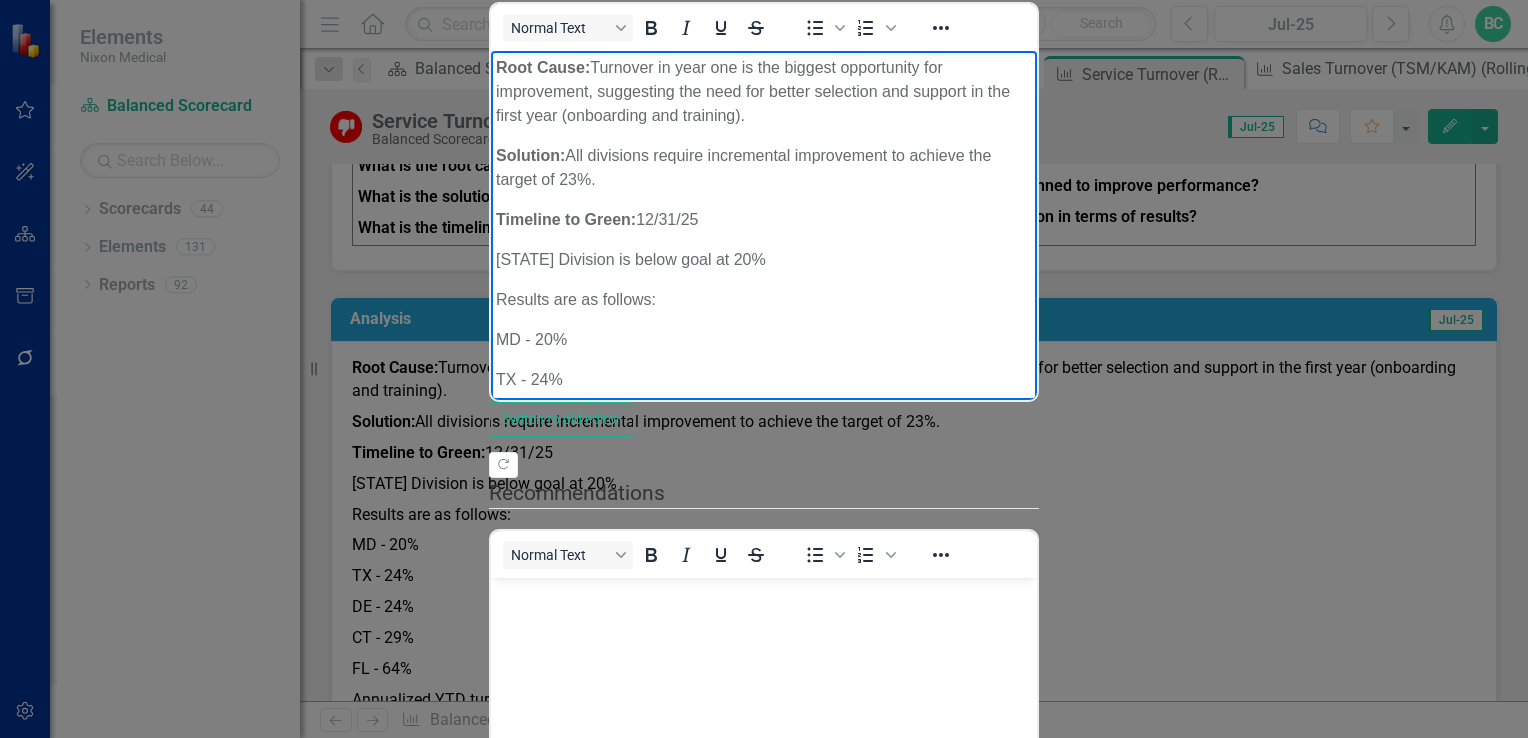 click on "[STATE] Division is below goal at 20%" at bounding box center (764, 260) 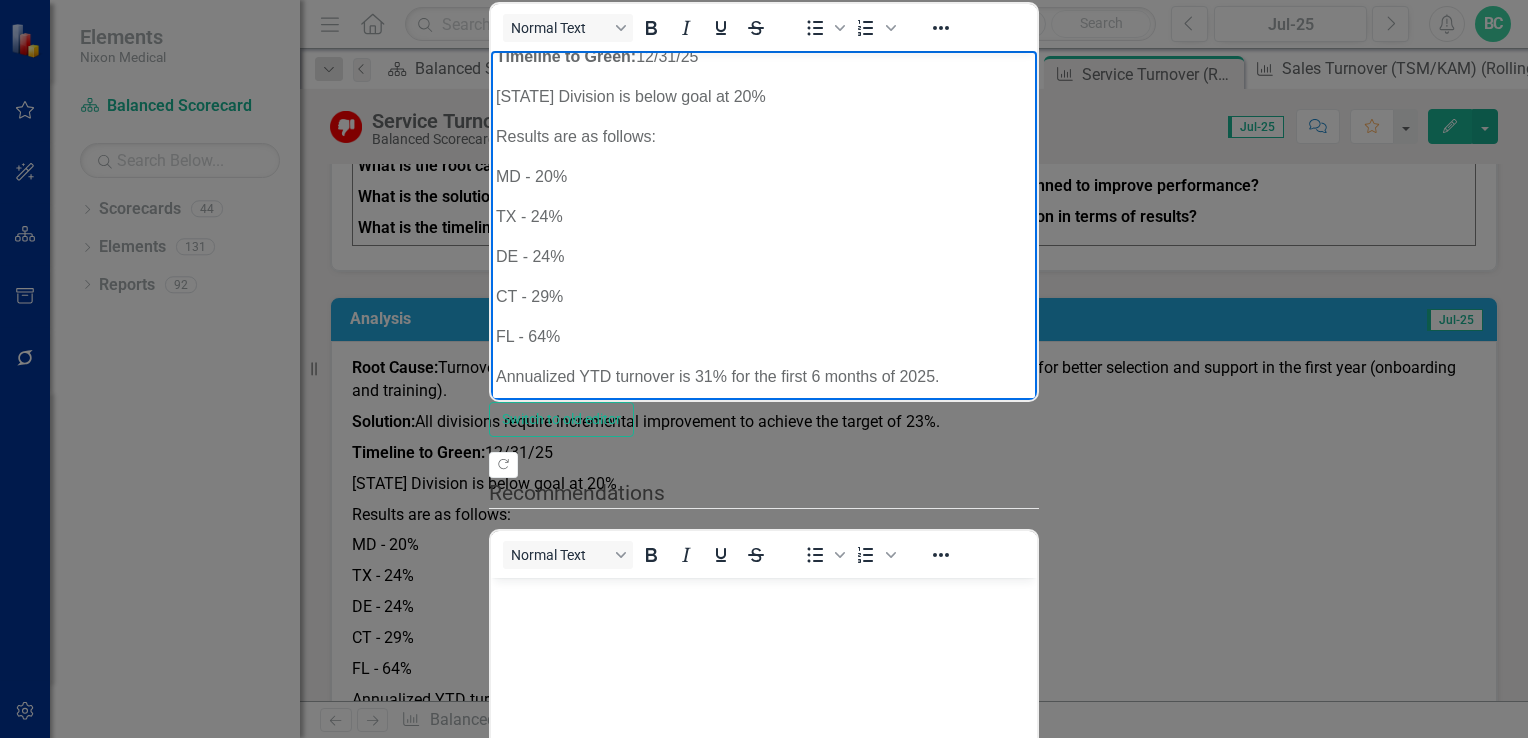 scroll, scrollTop: 164, scrollLeft: 0, axis: vertical 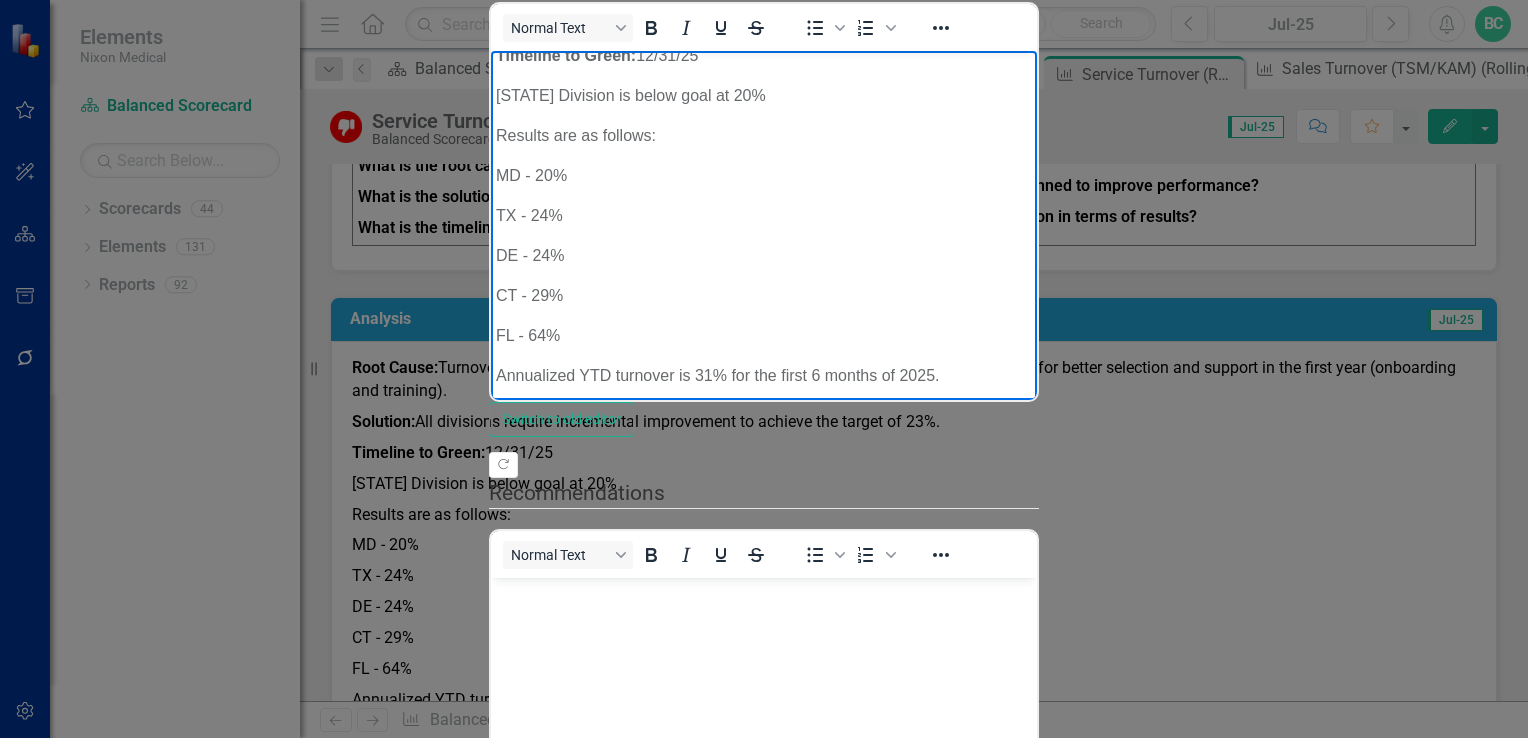 click on "FL - 64%" at bounding box center (764, 336) 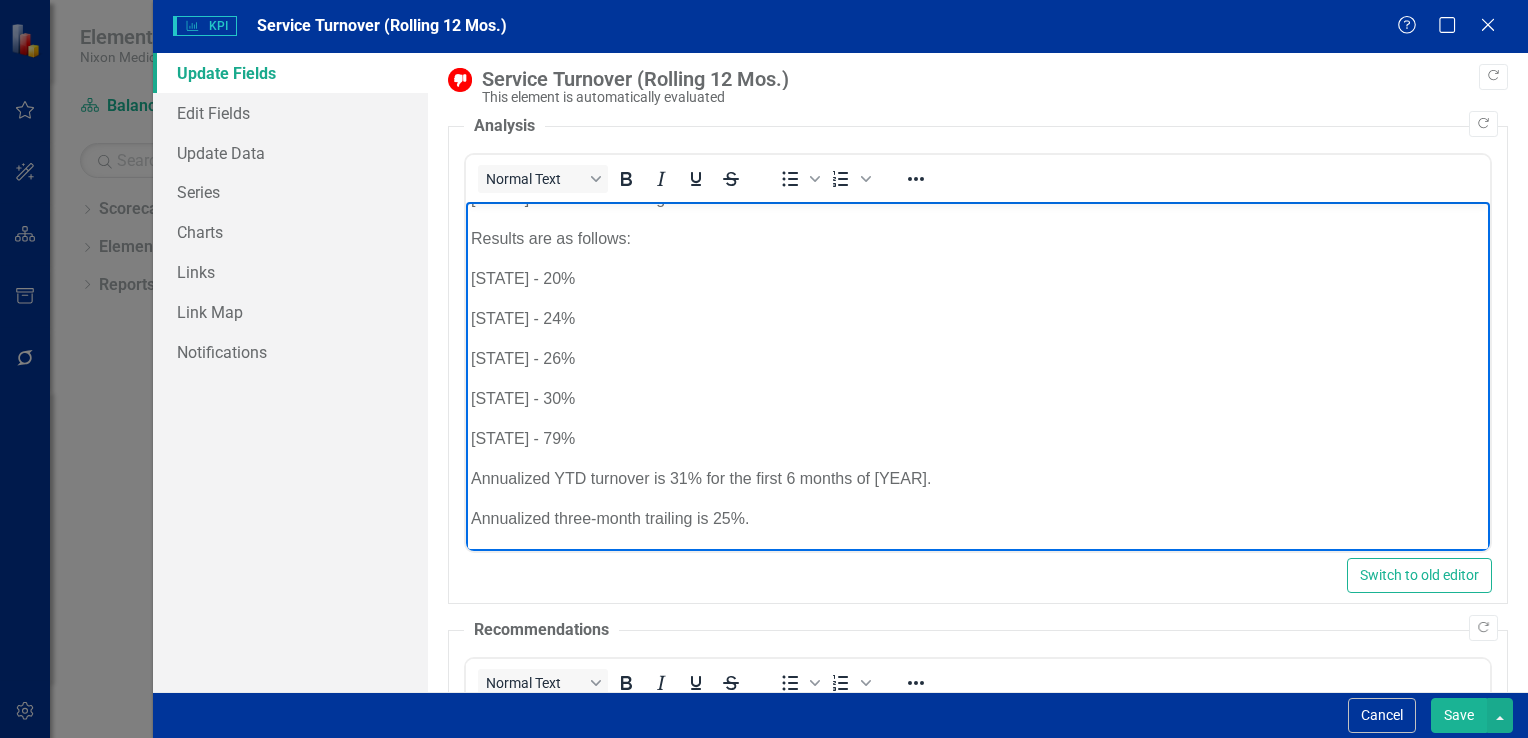 scroll, scrollTop: 0, scrollLeft: 0, axis: both 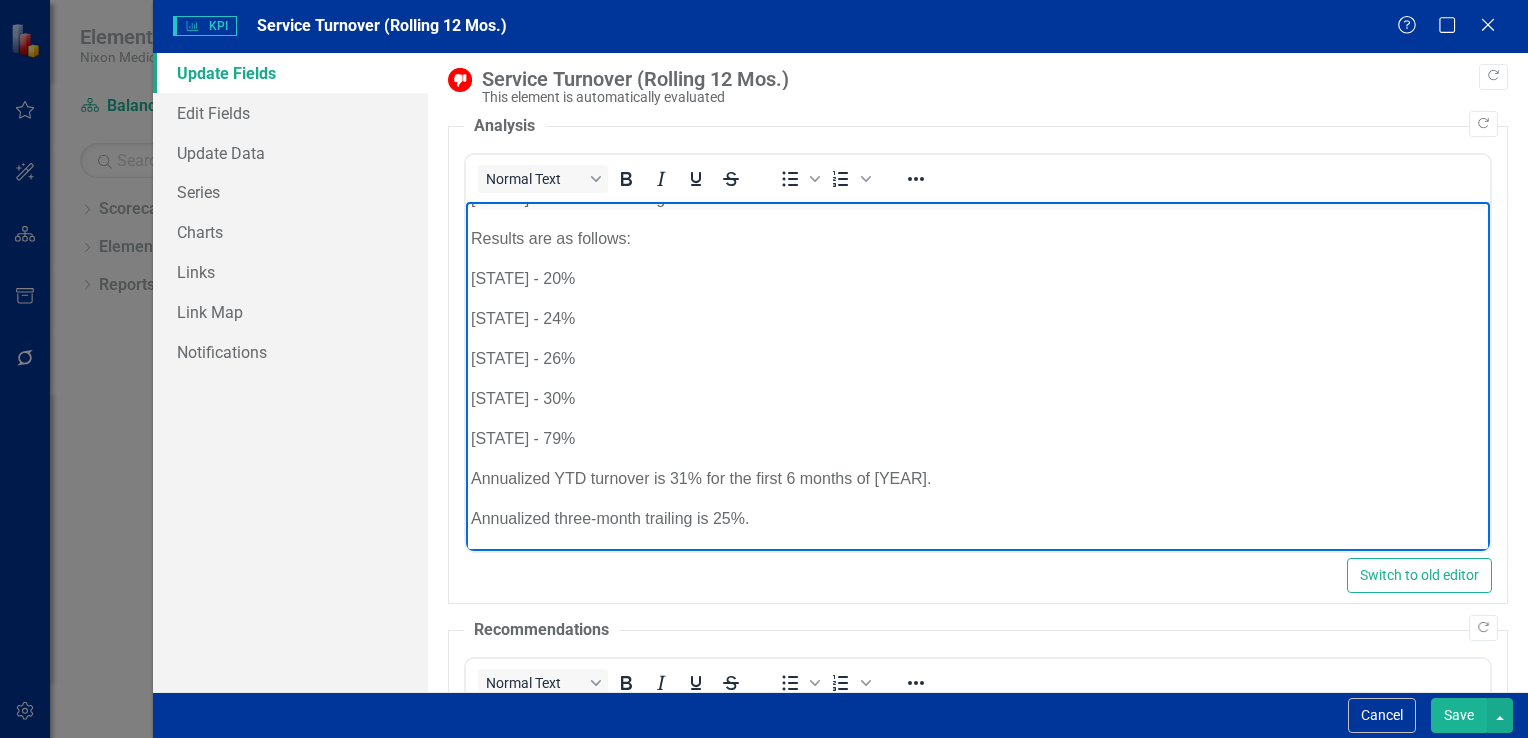 click on "Annualized three-month trailing is 25%" at bounding box center [977, 519] 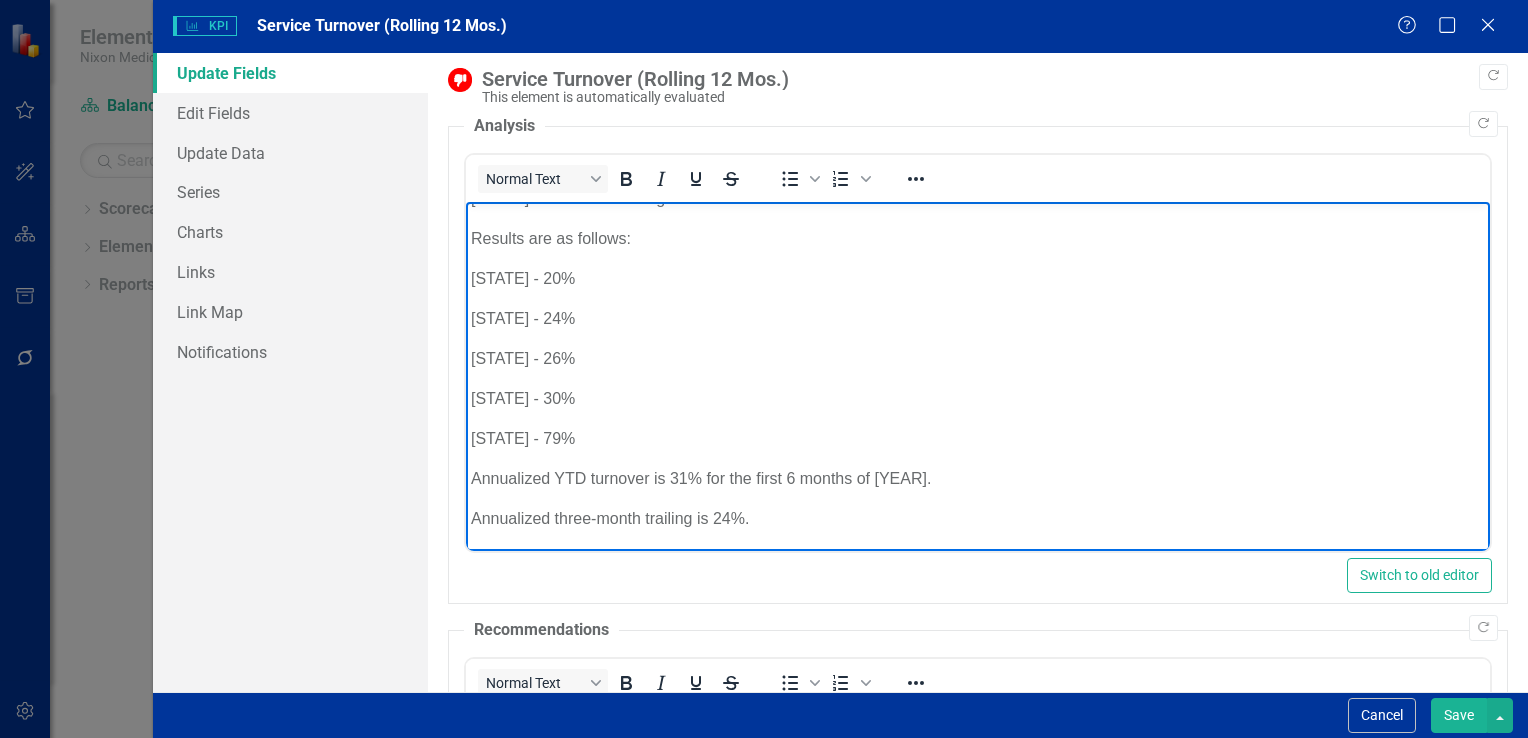 drag, startPoint x: 841, startPoint y: 447, endPoint x: 816, endPoint y: 455, distance: 26.24881 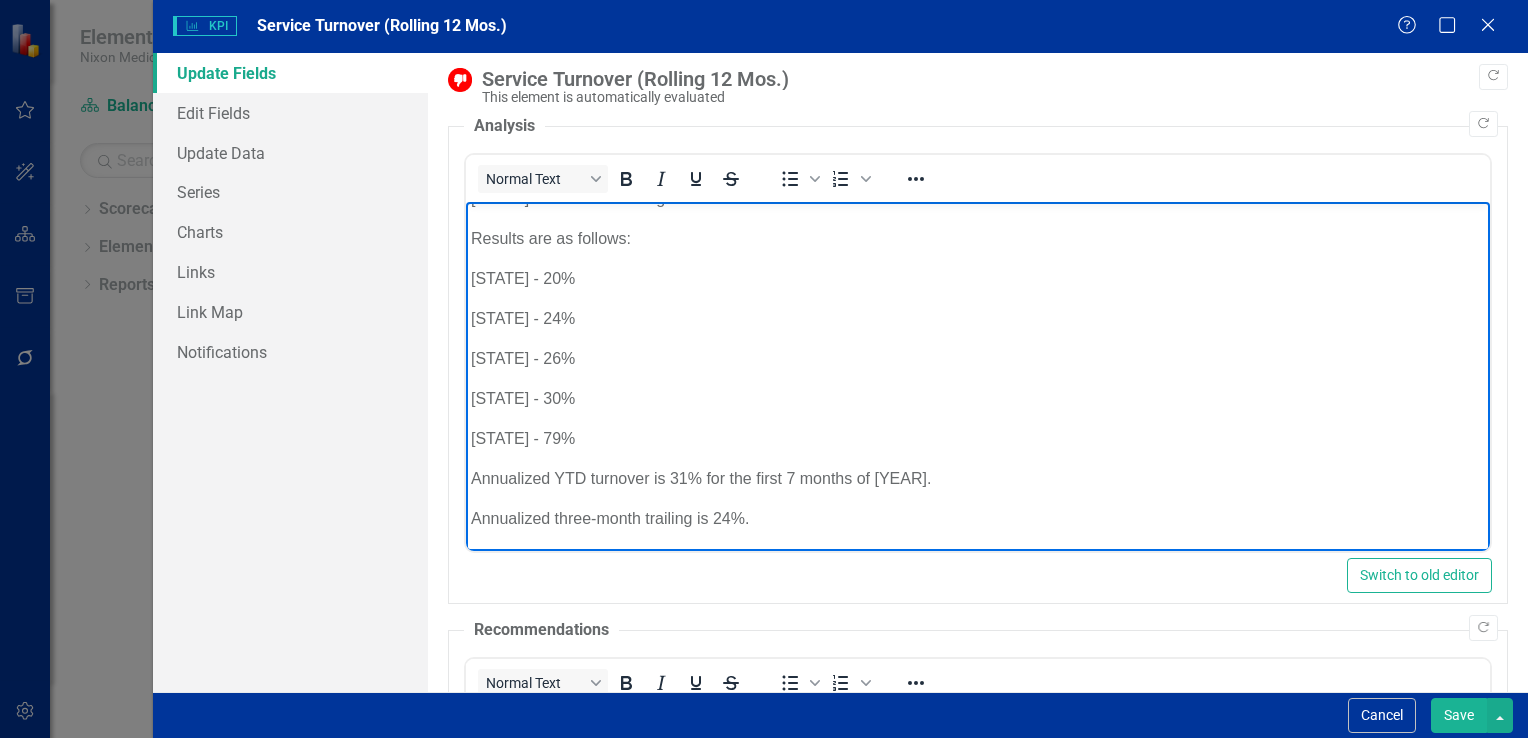 click on "Annualized YTD turnover is 31% for the first 7 months of 2025." at bounding box center (977, 479) 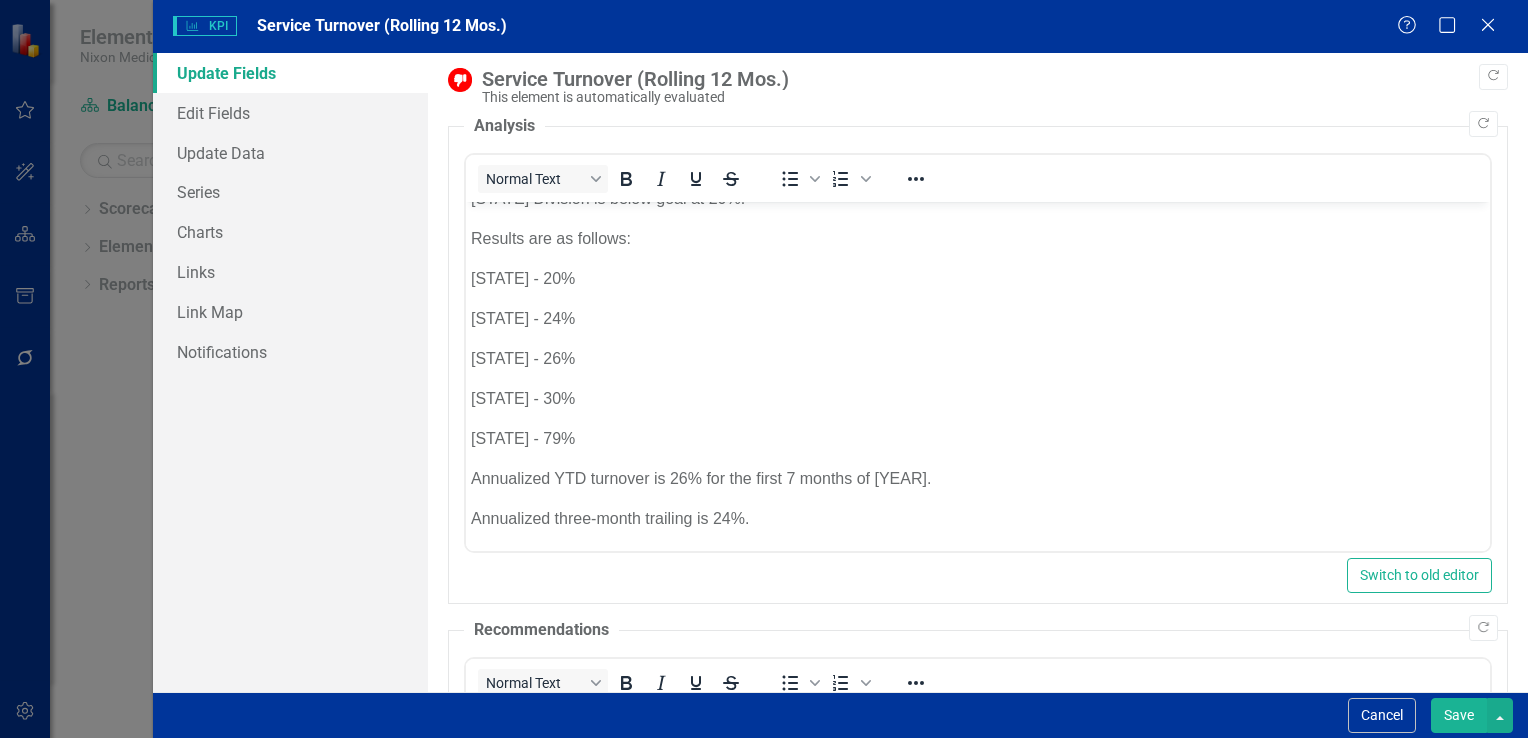 click on "Save" at bounding box center (1459, 715) 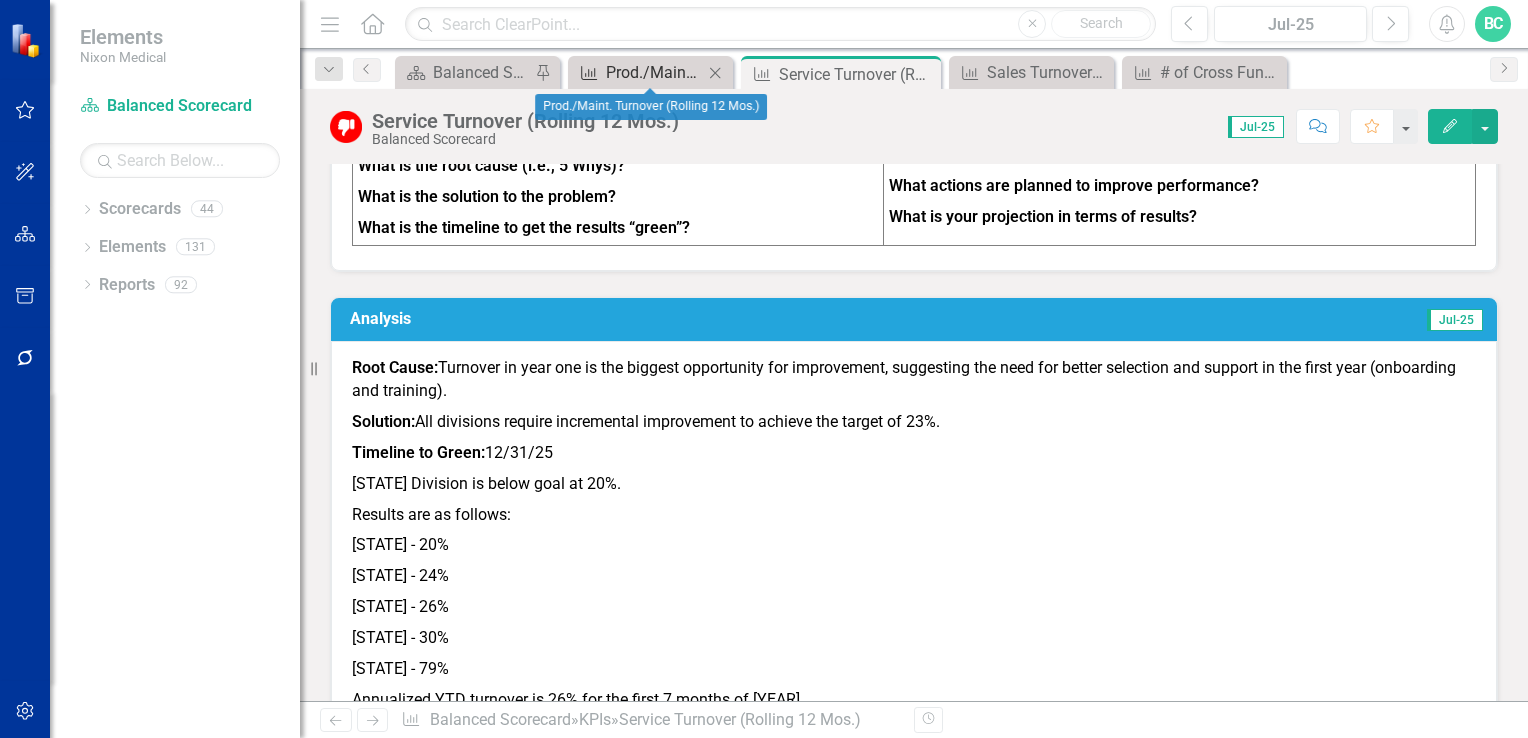 click on "Prod./Maint. Turnover (Rolling 12 Mos.)" at bounding box center [654, 72] 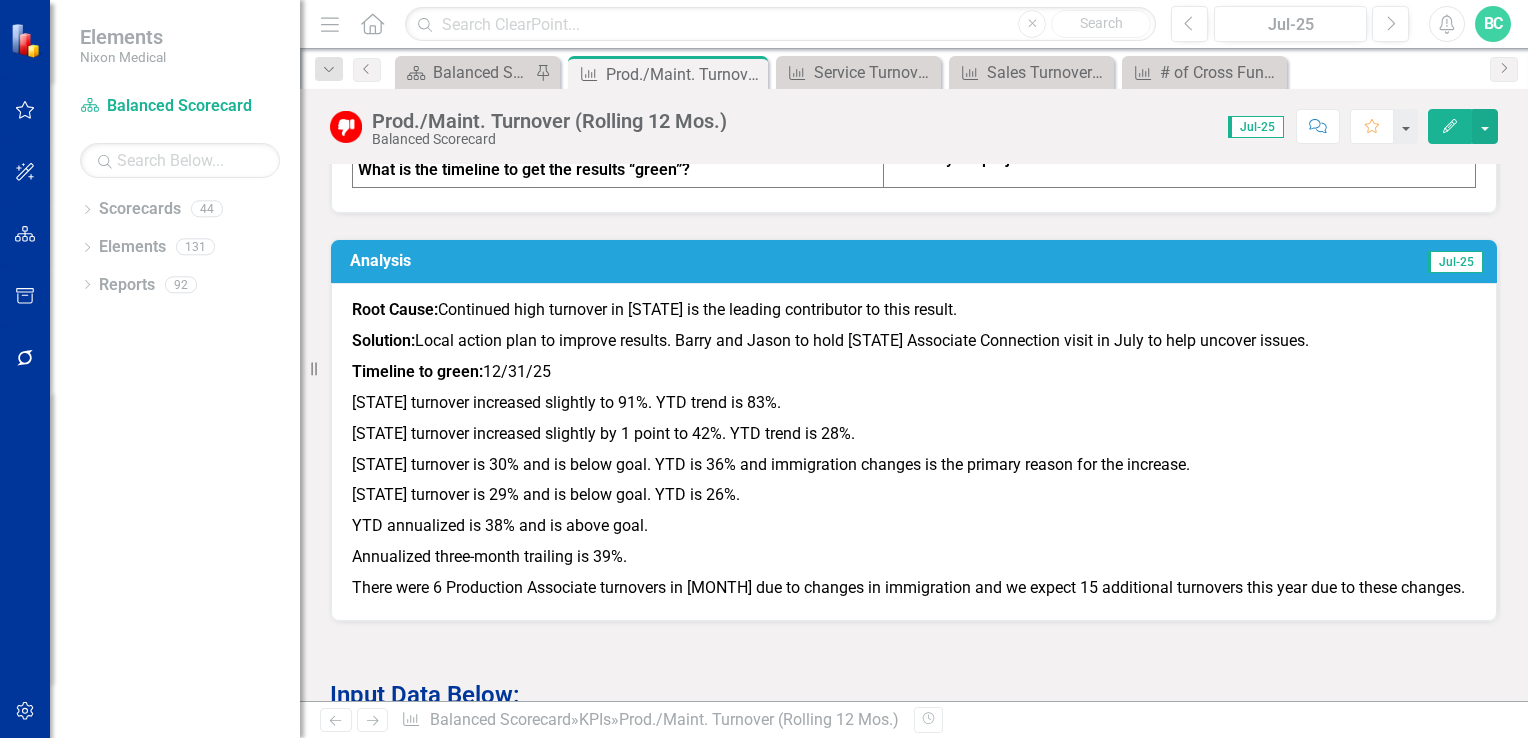 scroll, scrollTop: 1700, scrollLeft: 0, axis: vertical 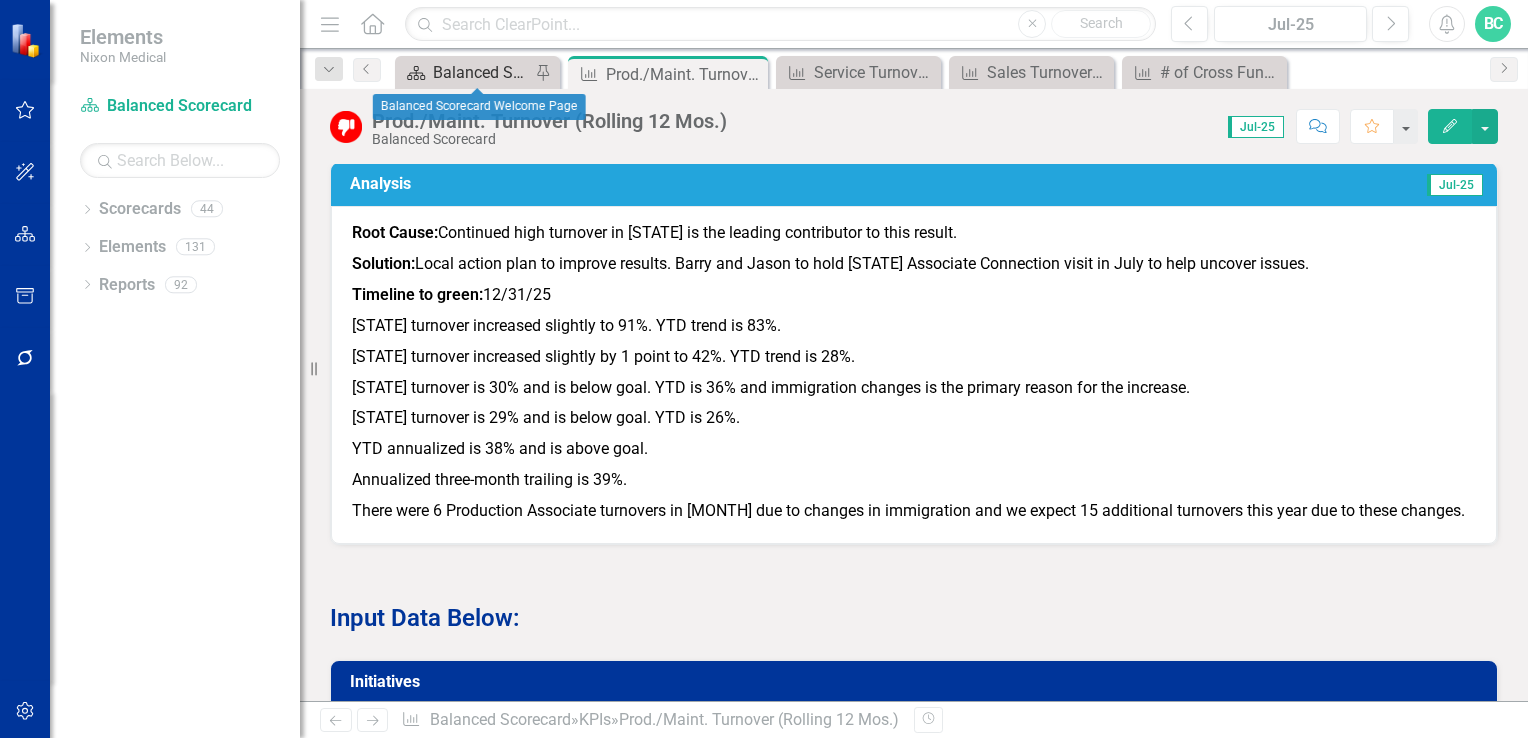 click on "Balanced Scorecard Welcome Page" at bounding box center [481, 72] 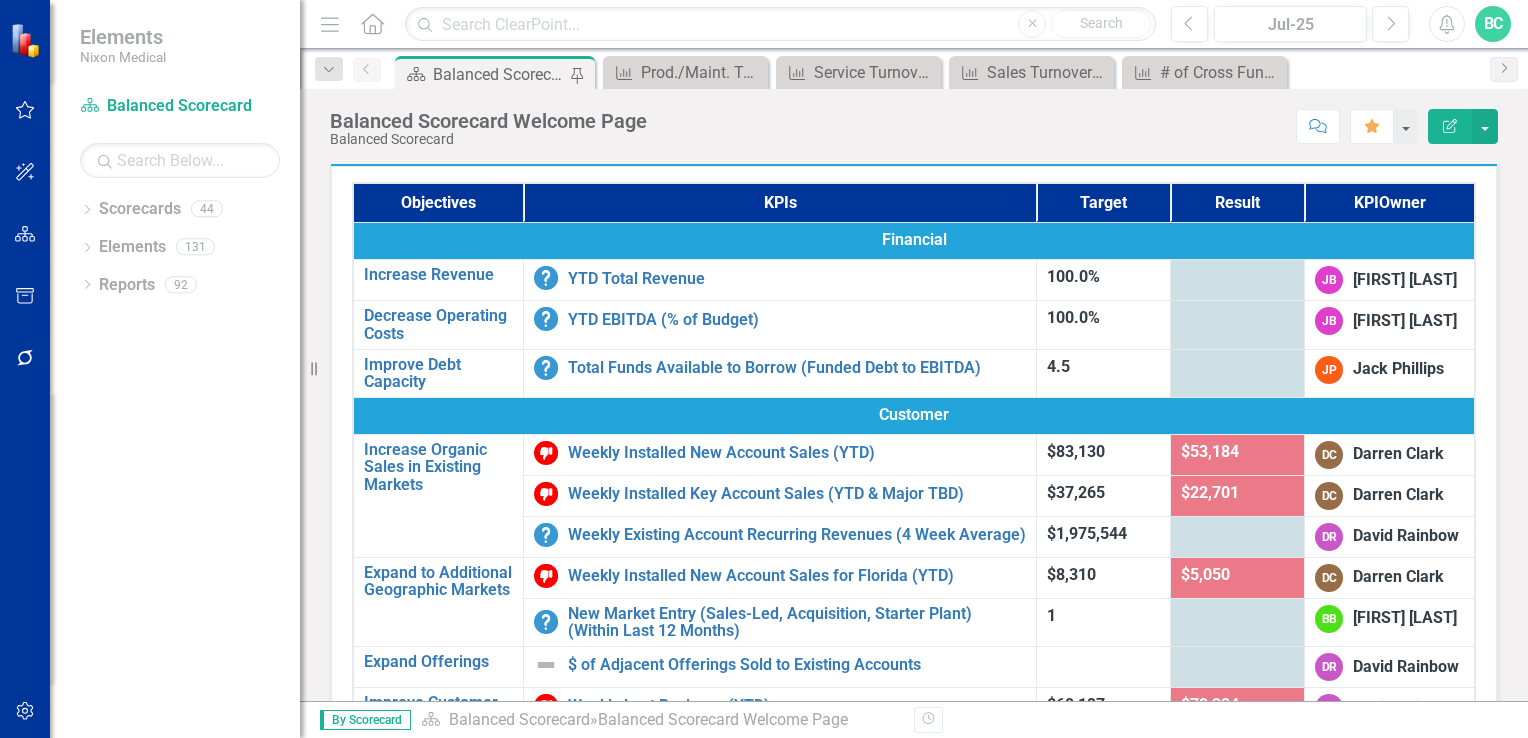 scroll, scrollTop: 0, scrollLeft: 0, axis: both 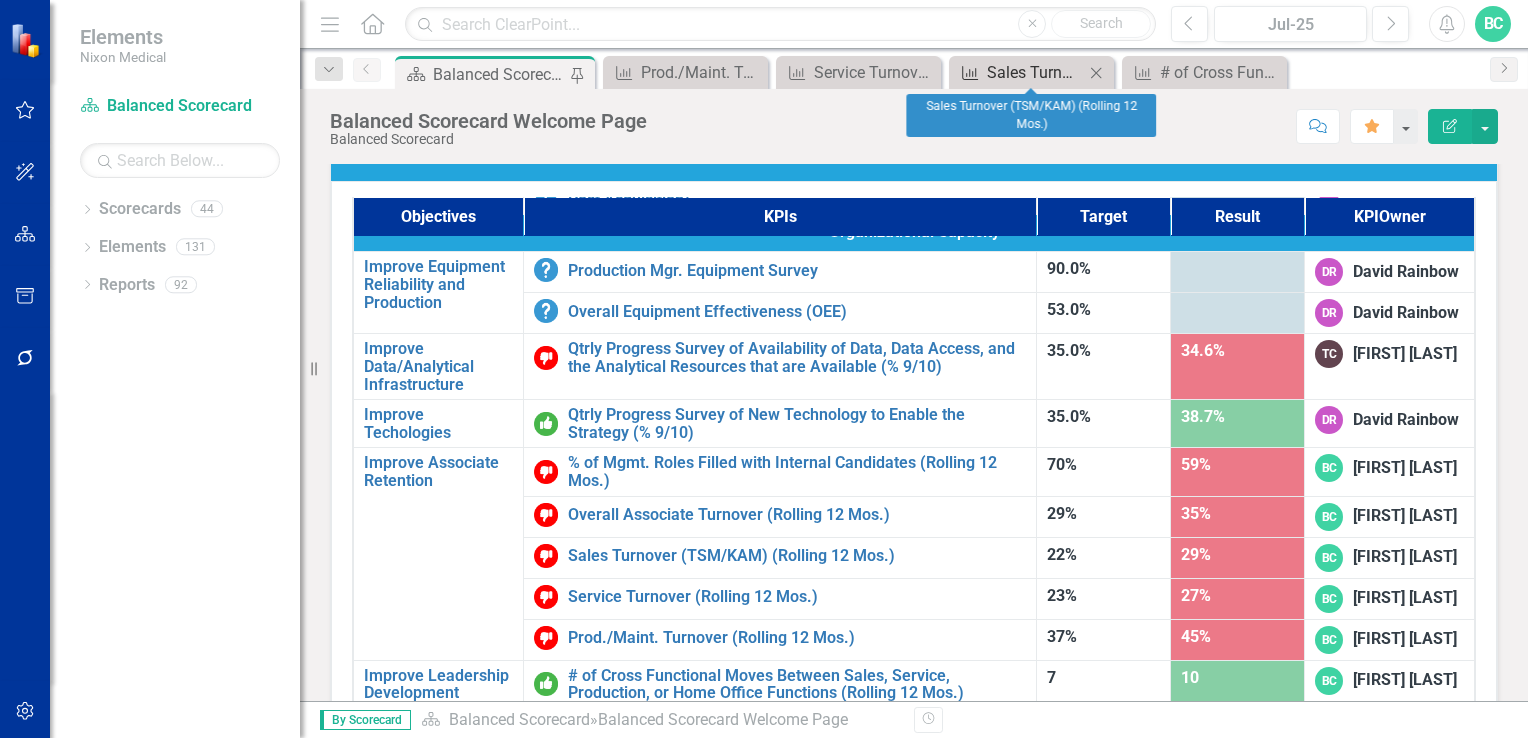 click on "Sales Turnover (TSM/KAM) (Rolling 12 Mos.)" at bounding box center [1035, 72] 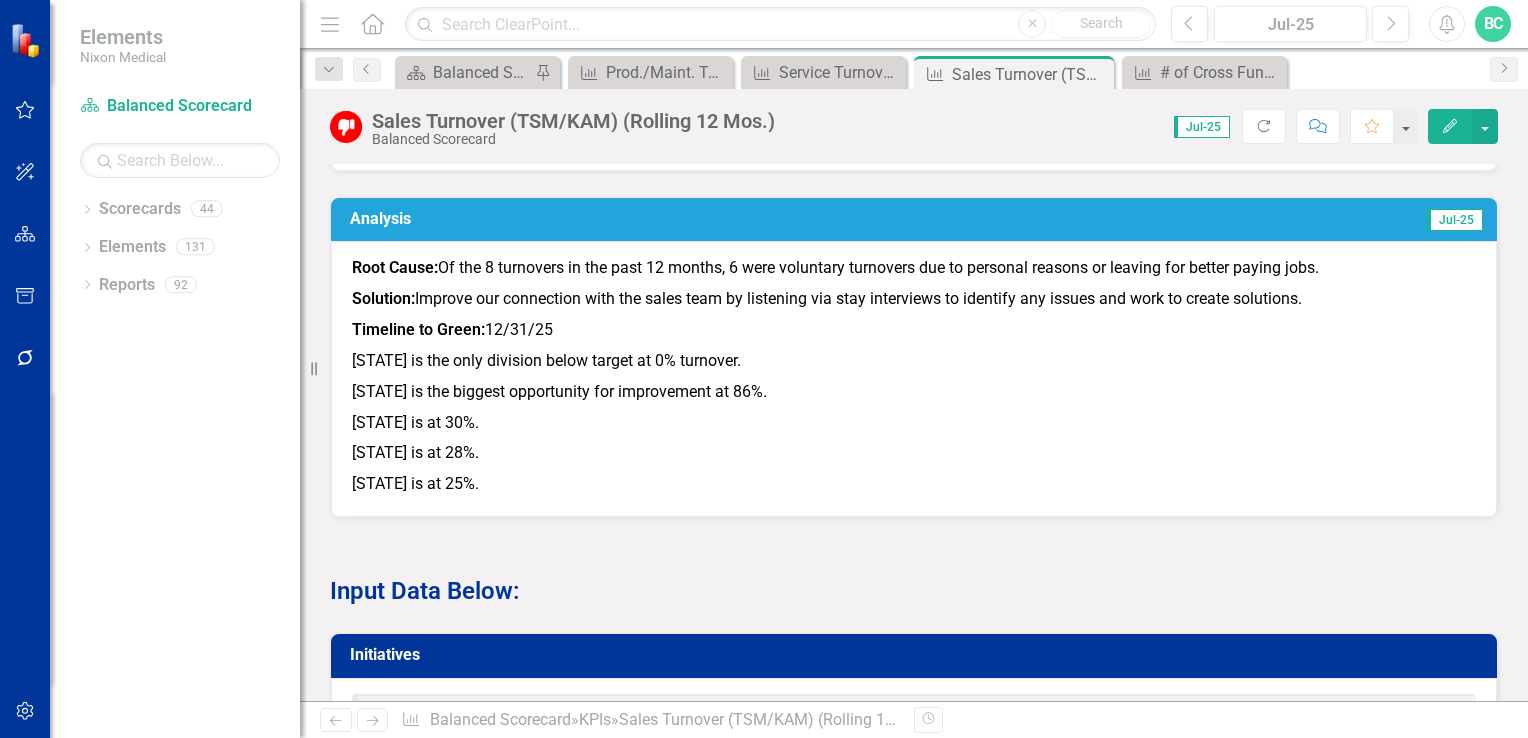 scroll, scrollTop: 1676, scrollLeft: 0, axis: vertical 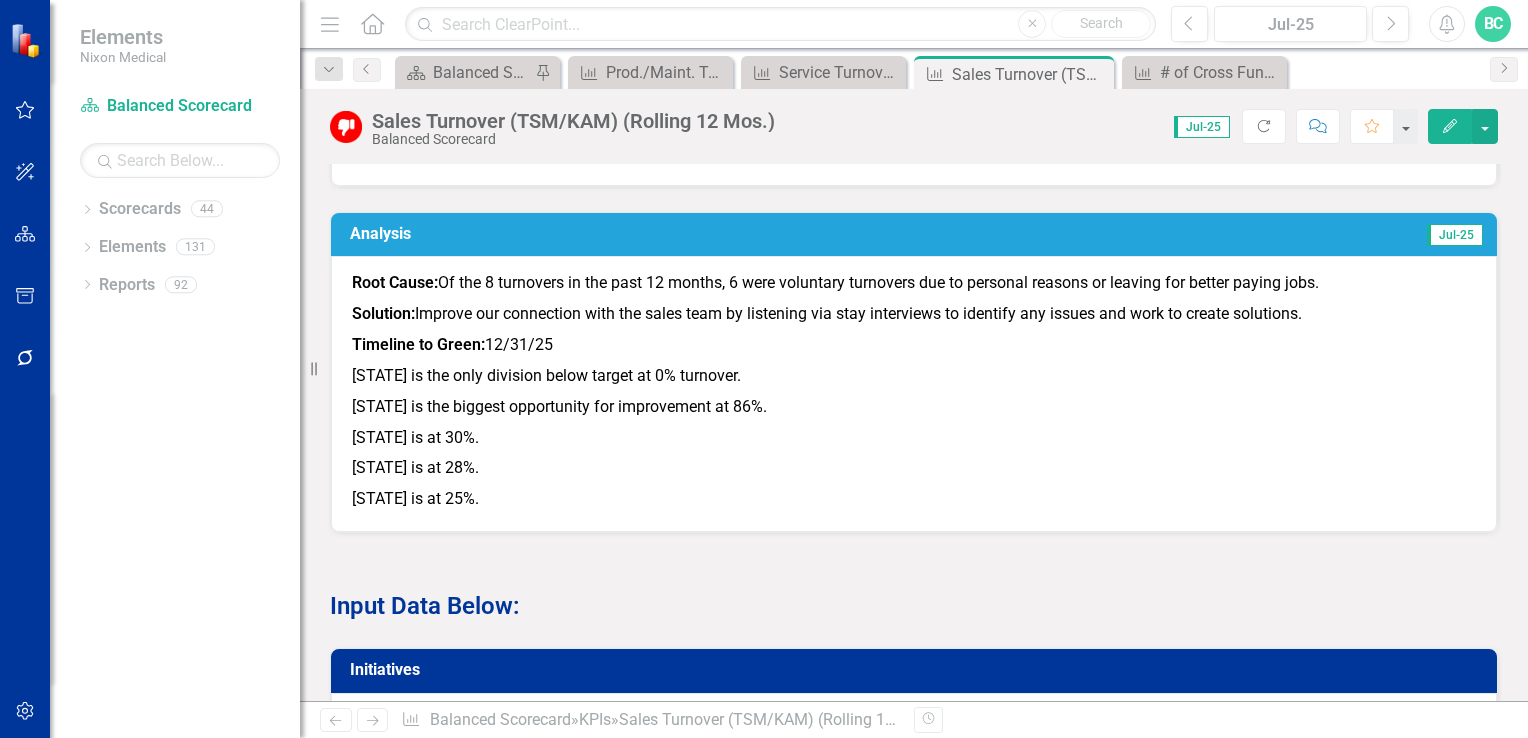click on "Edit" at bounding box center (1450, 126) 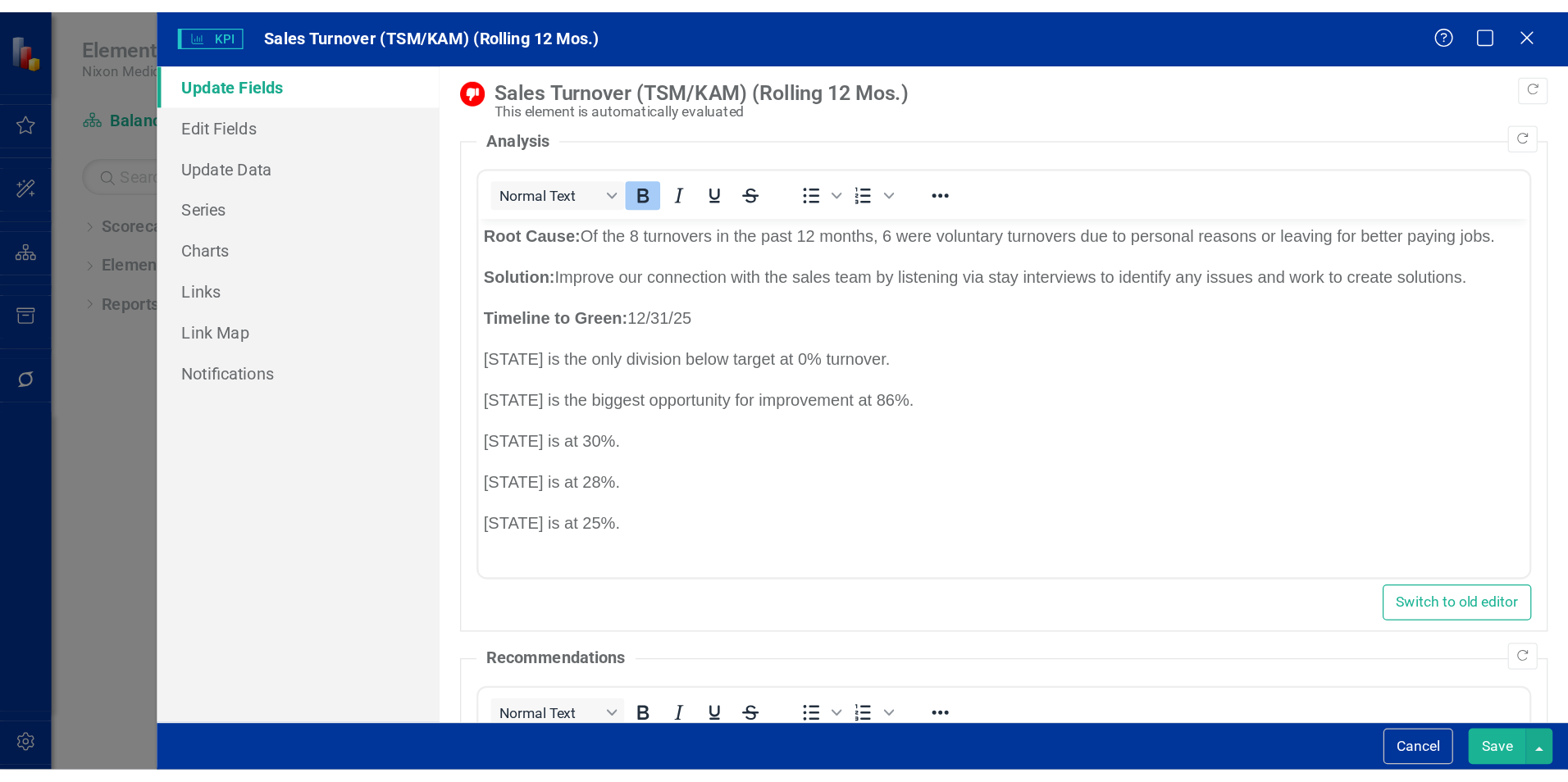 scroll, scrollTop: 0, scrollLeft: 0, axis: both 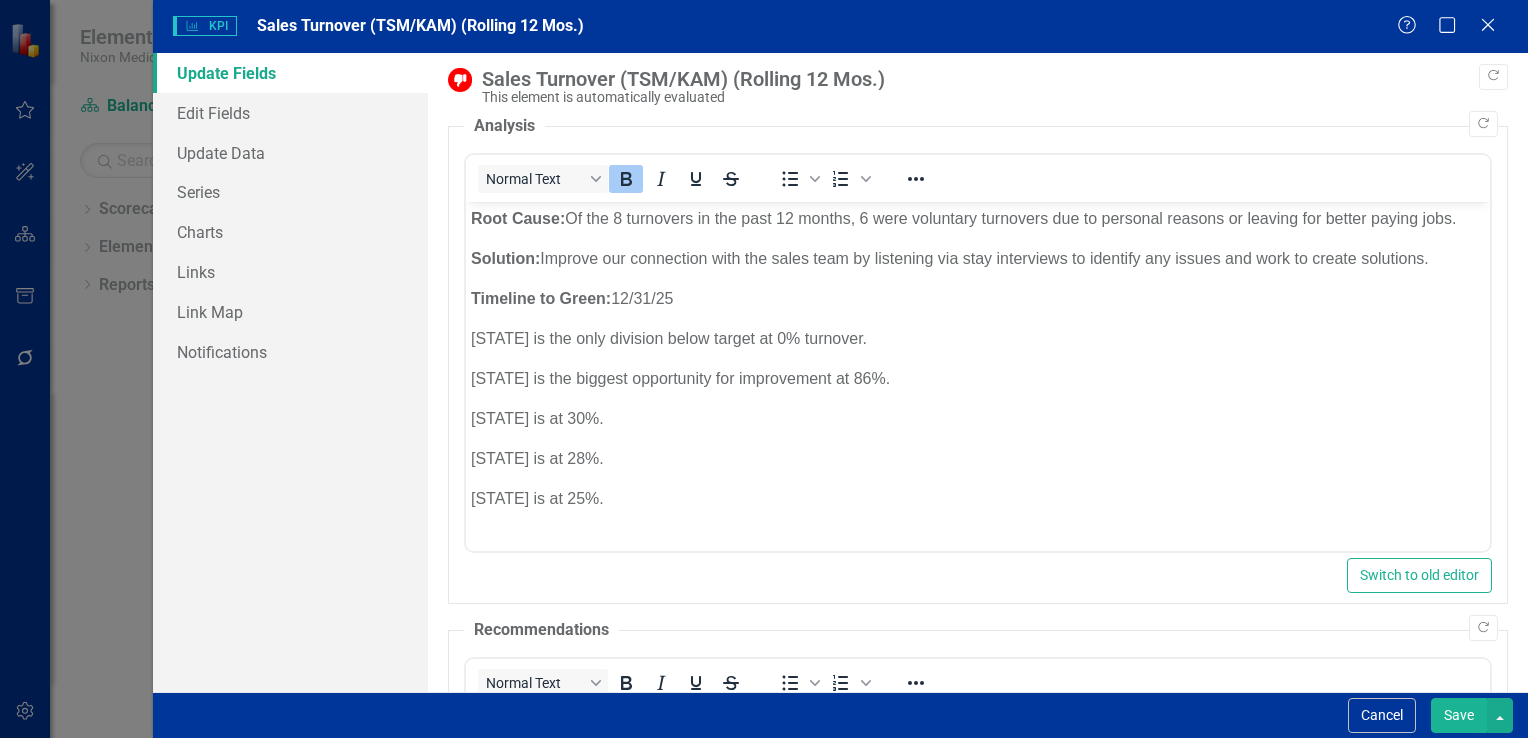 click on "[STATE] is at 25%." at bounding box center (977, 499) 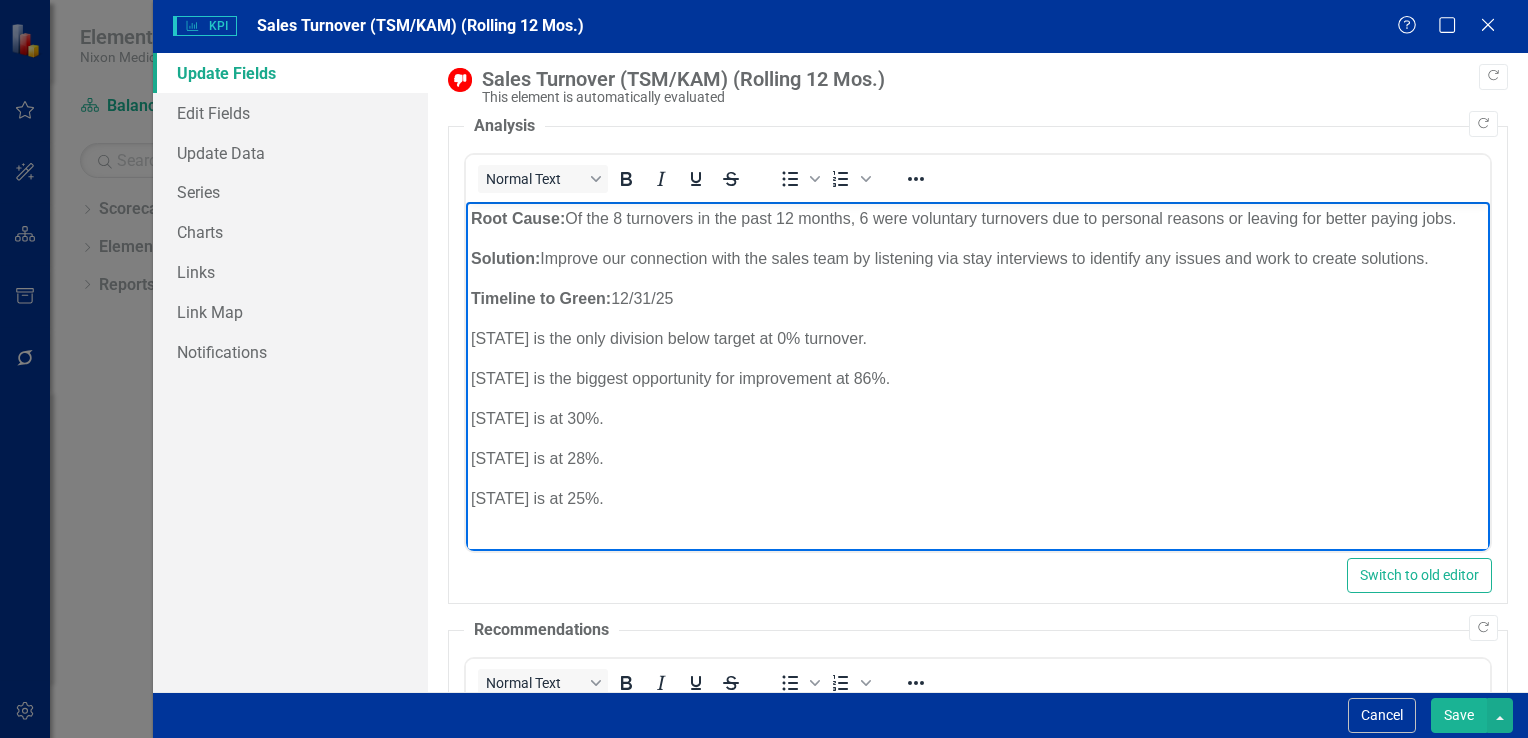 click on "[STATE] is the only division below target at 0% turnover." at bounding box center (977, 339) 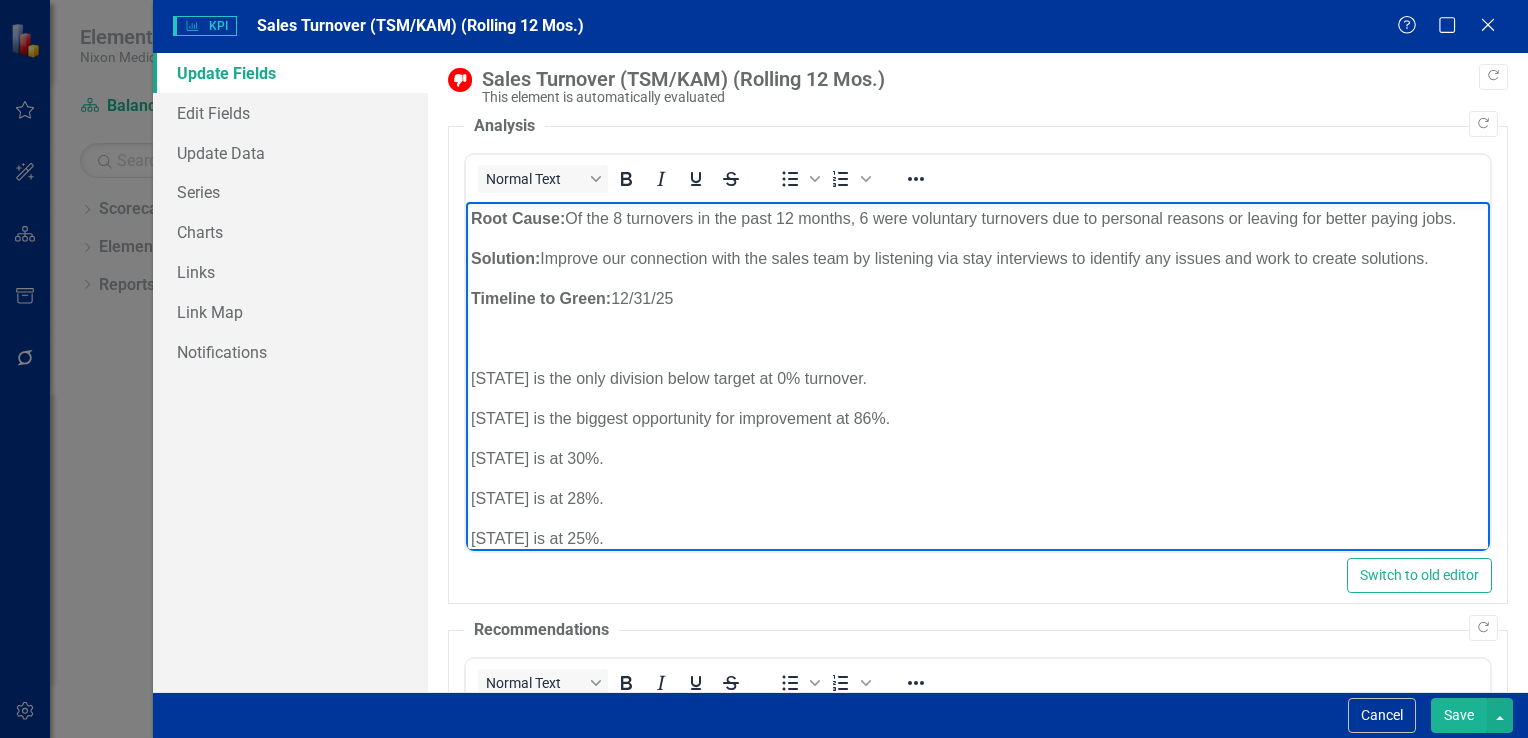 type 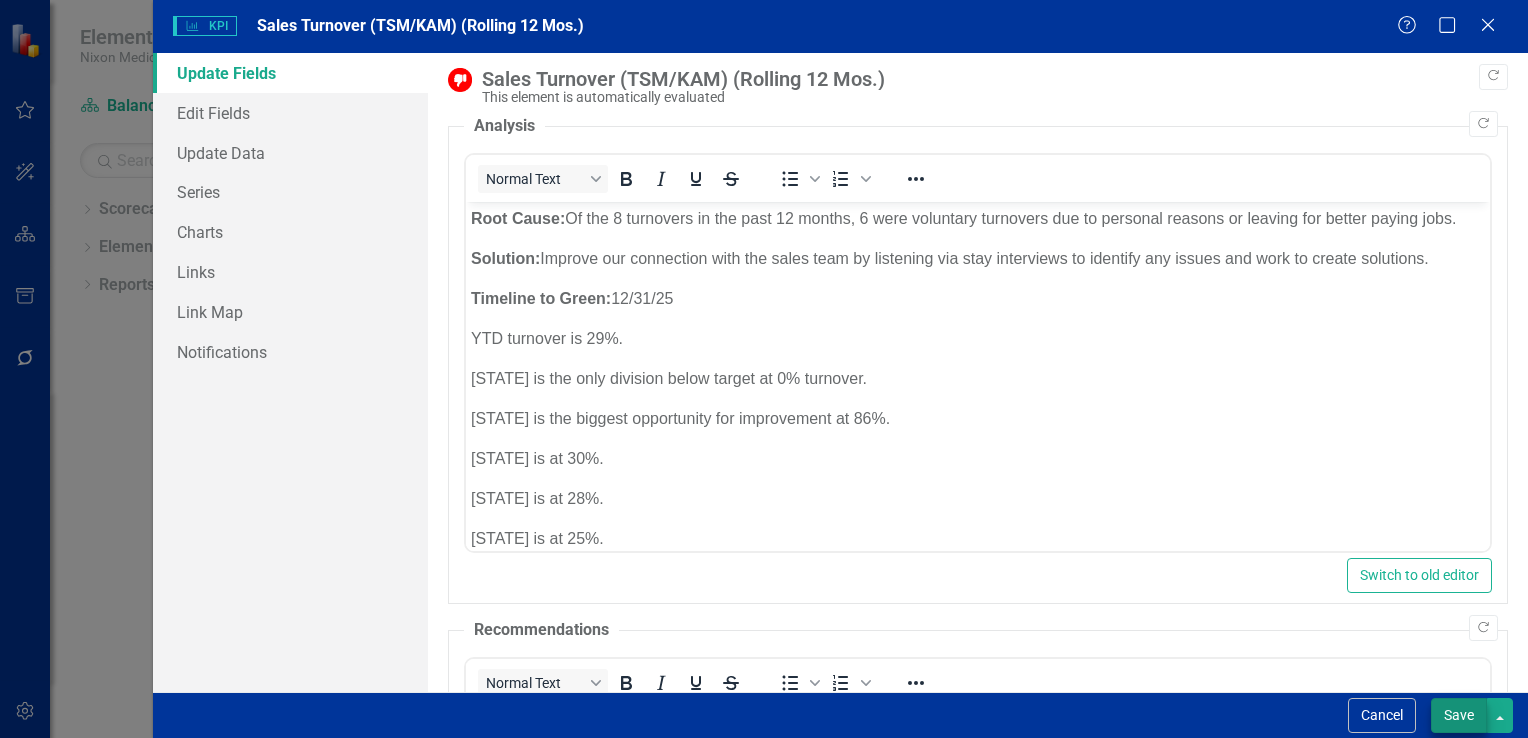 click on "Save" at bounding box center [1459, 715] 